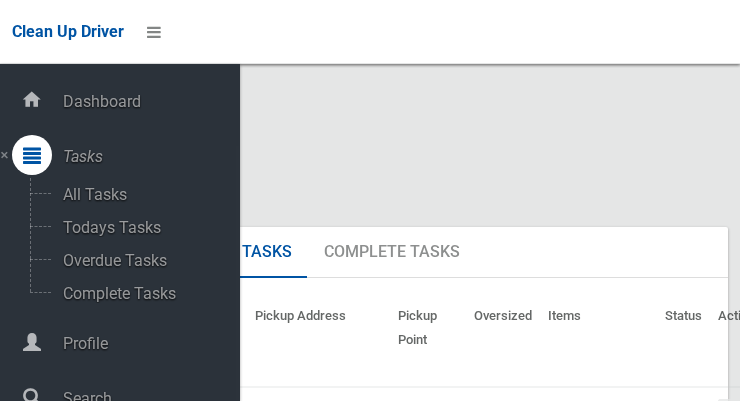 click on "OK" at bounding box center [497, 11727] 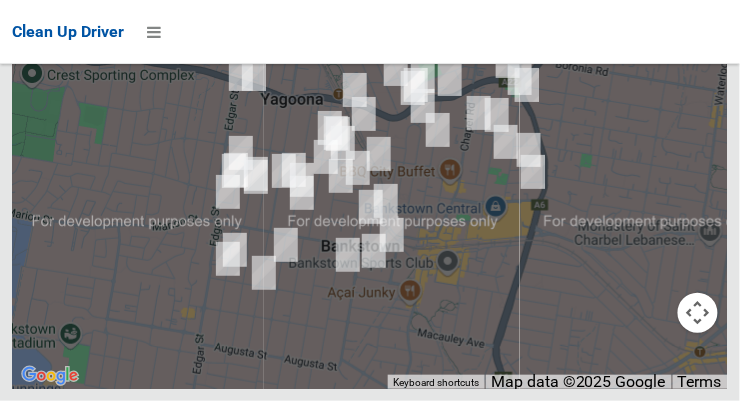 scroll, scrollTop: 15384, scrollLeft: 0, axis: vertical 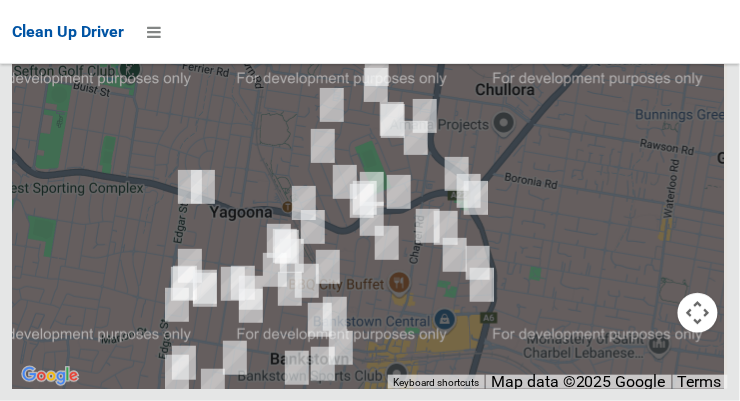 click at bounding box center (698, -81) 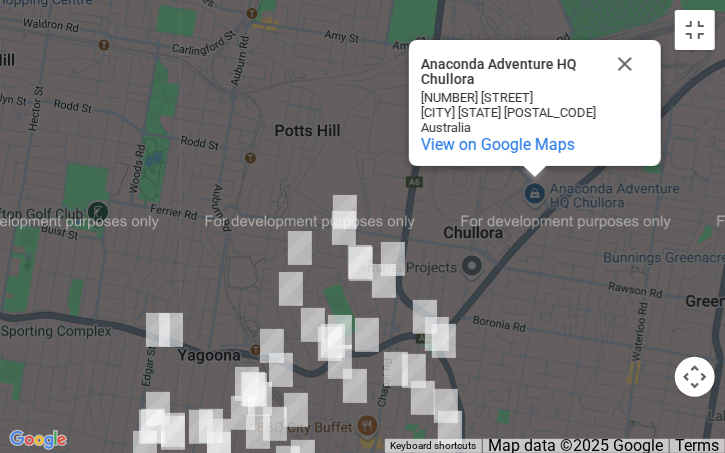 scroll, scrollTop: 55, scrollLeft: 0, axis: vertical 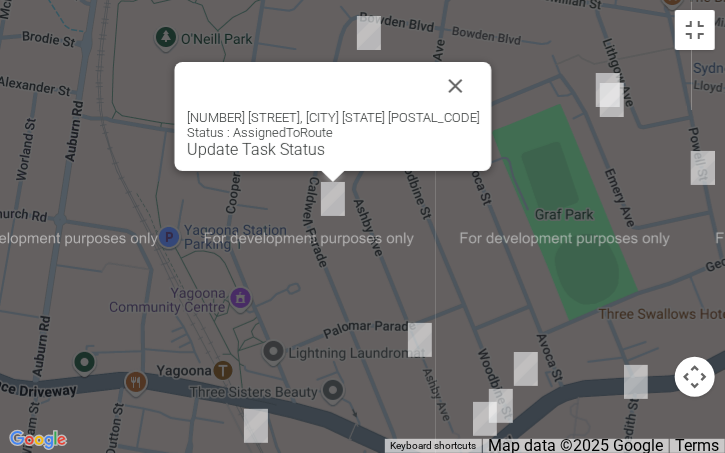 click on "Update Task Status" at bounding box center (255, 149) 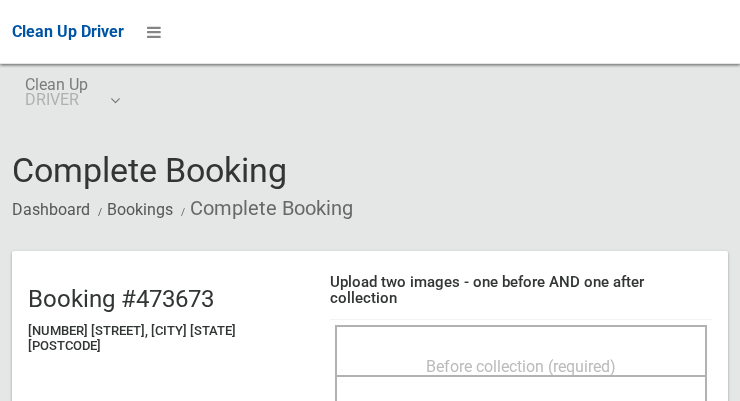 scroll, scrollTop: 0, scrollLeft: 0, axis: both 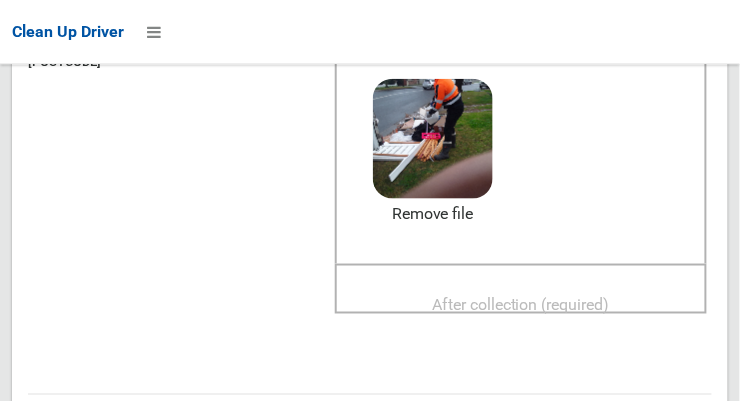 click on "After collection (required)" at bounding box center [521, 304] 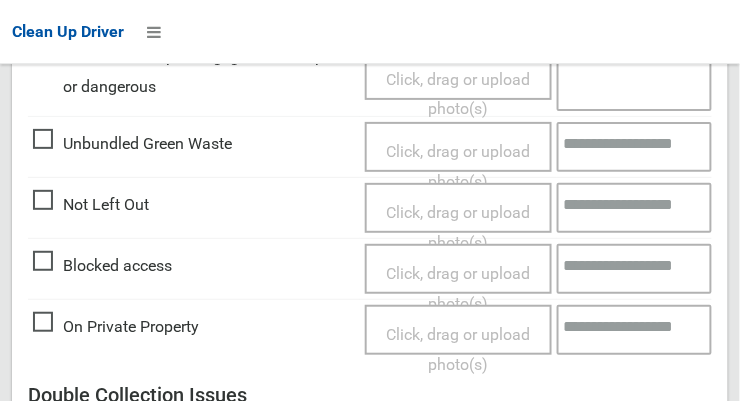 scroll, scrollTop: 1808, scrollLeft: 0, axis: vertical 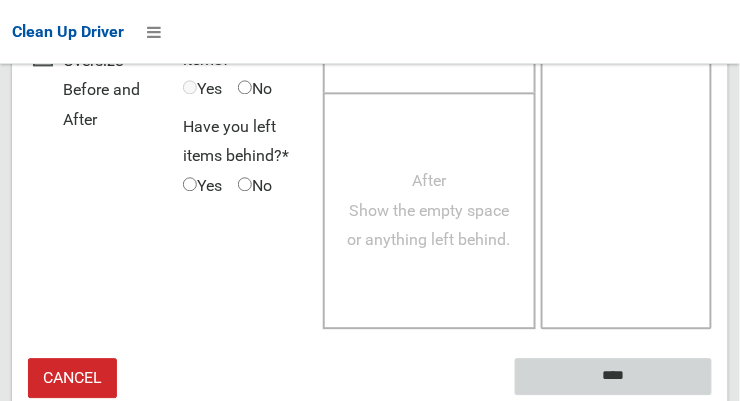 click on "****" at bounding box center [613, 376] 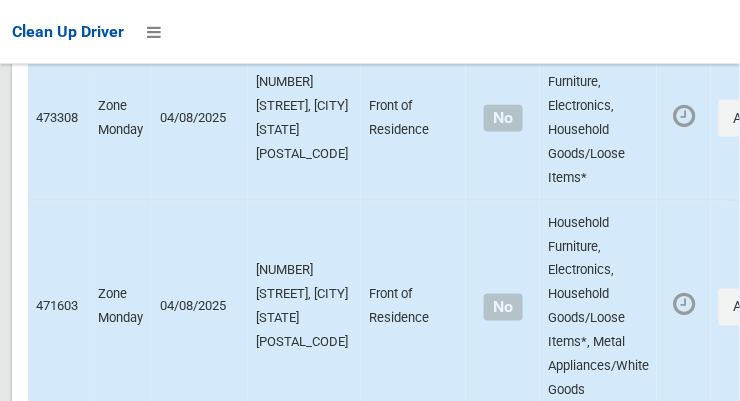 scroll, scrollTop: 7362, scrollLeft: 0, axis: vertical 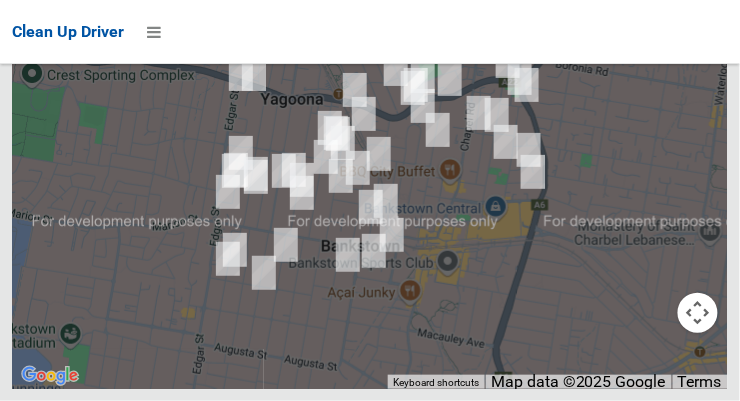 click on "OK" at bounding box center [497, 3] 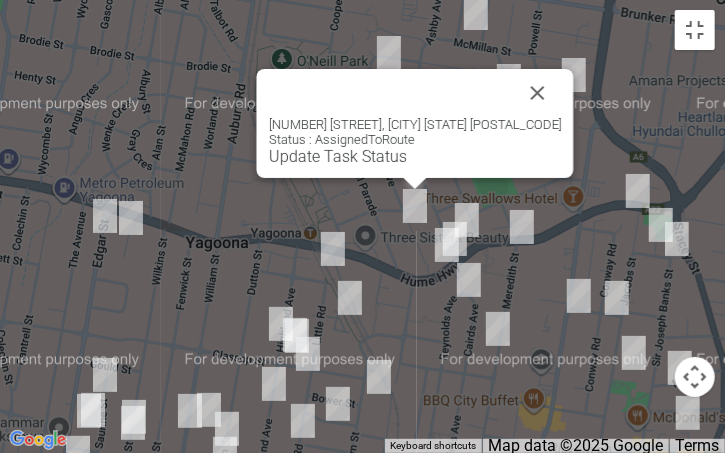 click at bounding box center [537, 93] 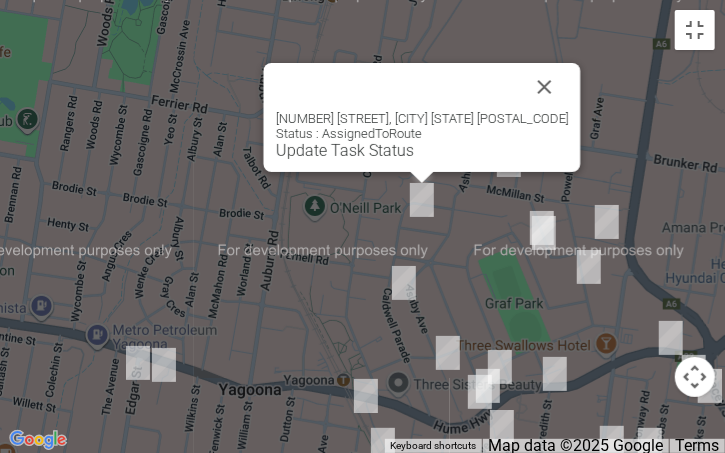 click at bounding box center (544, 87) 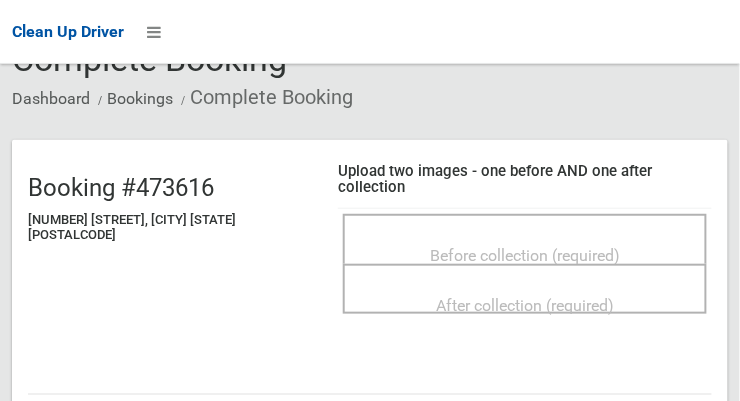 scroll, scrollTop: 115, scrollLeft: 0, axis: vertical 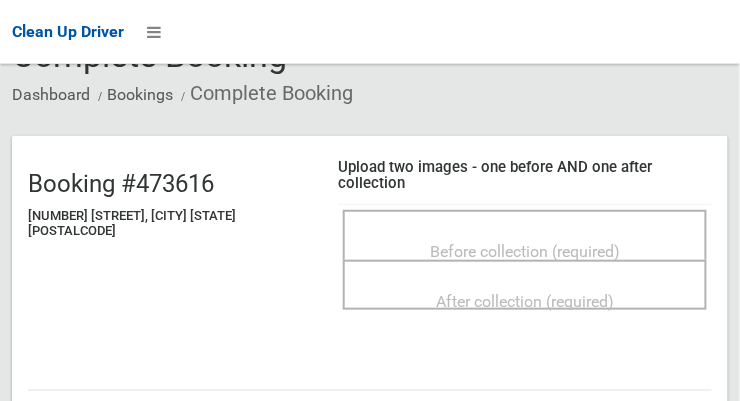 click on "Before collection (required)" at bounding box center [525, 251] 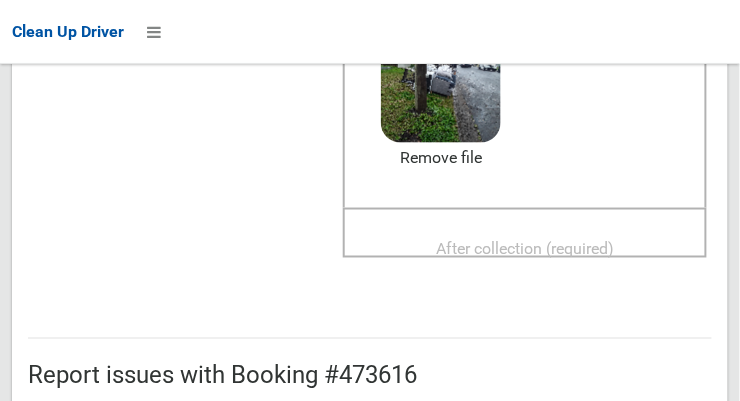 scroll, scrollTop: 345, scrollLeft: 0, axis: vertical 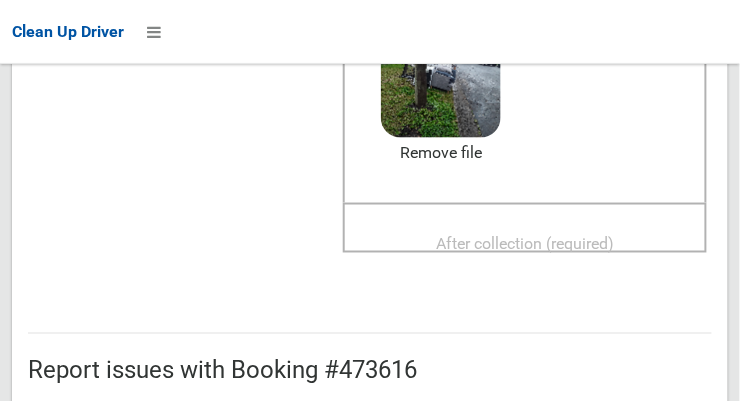 click on "After collection (required)" at bounding box center (525, 244) 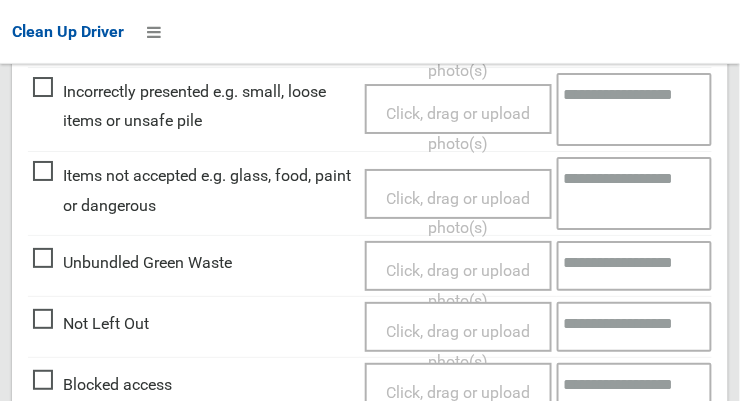 scroll, scrollTop: 1808, scrollLeft: 0, axis: vertical 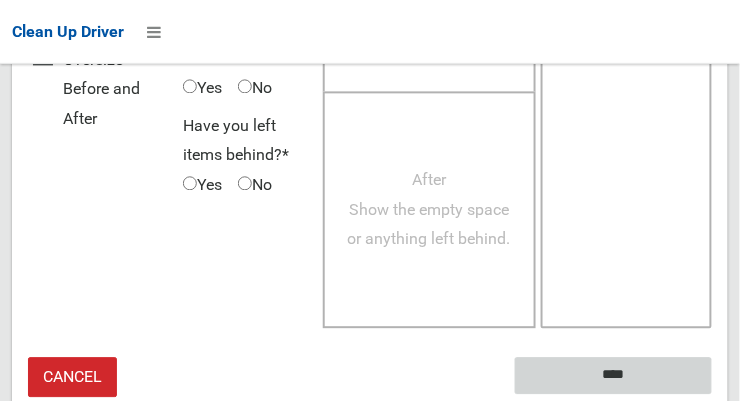 click on "****" at bounding box center (613, 376) 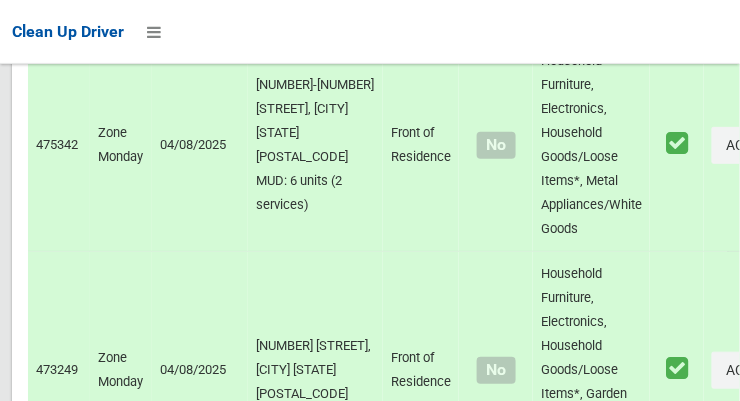 scroll, scrollTop: 15566, scrollLeft: 0, axis: vertical 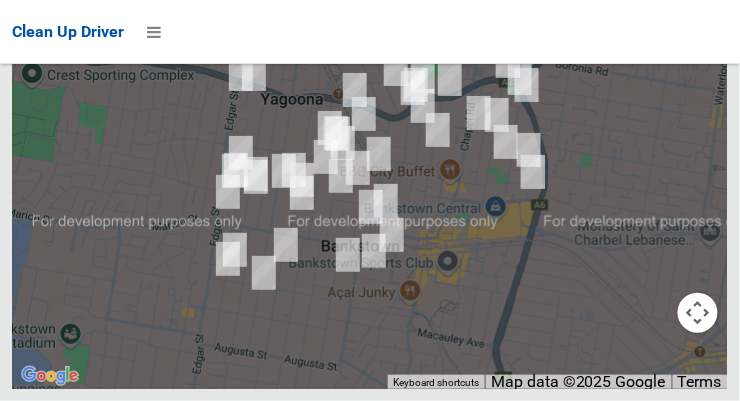 click on "OK" at bounding box center (497, 3) 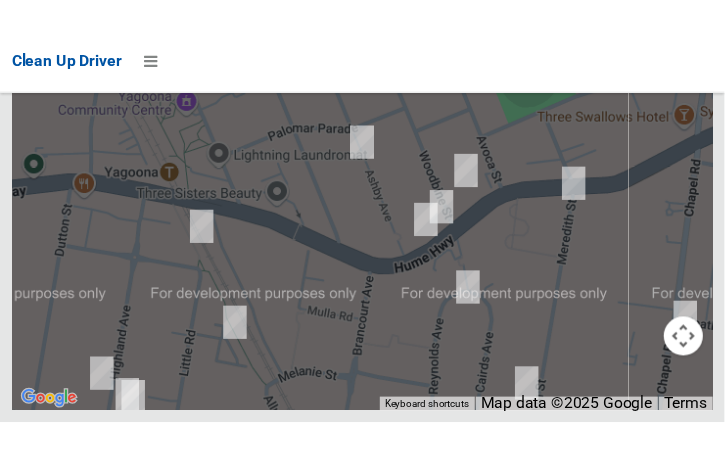 scroll, scrollTop: 15324, scrollLeft: 0, axis: vertical 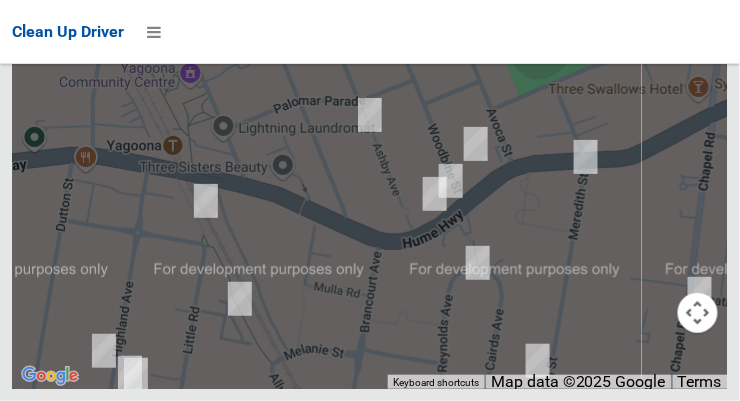 click at bounding box center [698, -81] 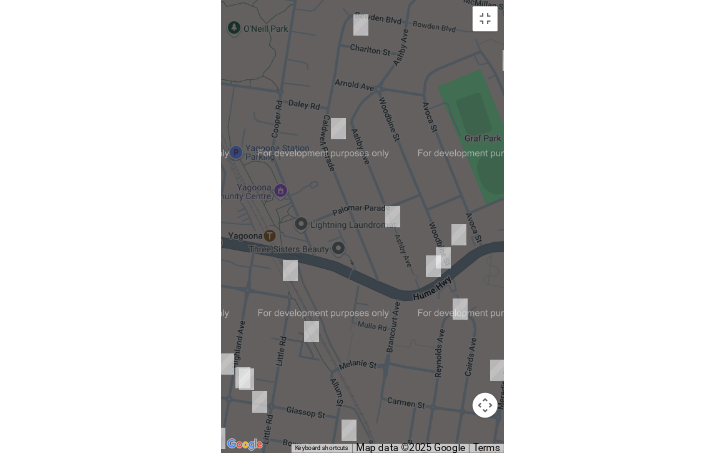 scroll, scrollTop: 15285, scrollLeft: 0, axis: vertical 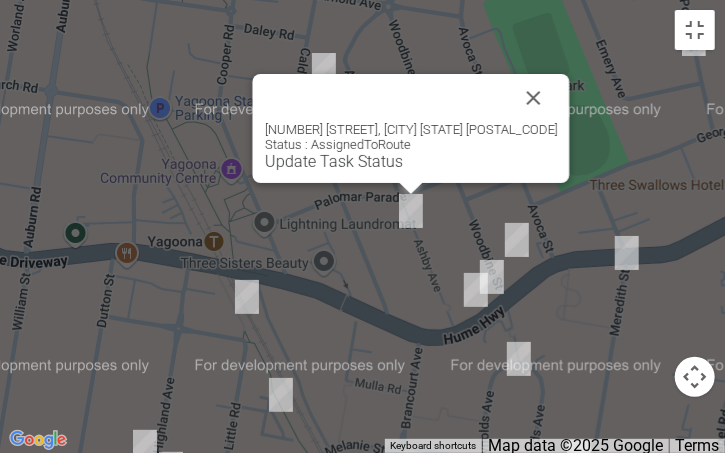 click on "Update Task Status" at bounding box center (333, 161) 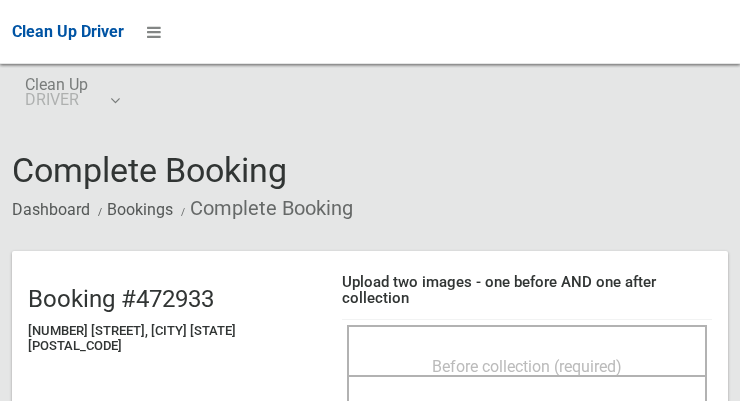 click on "Before collection (required)" at bounding box center [527, 350] 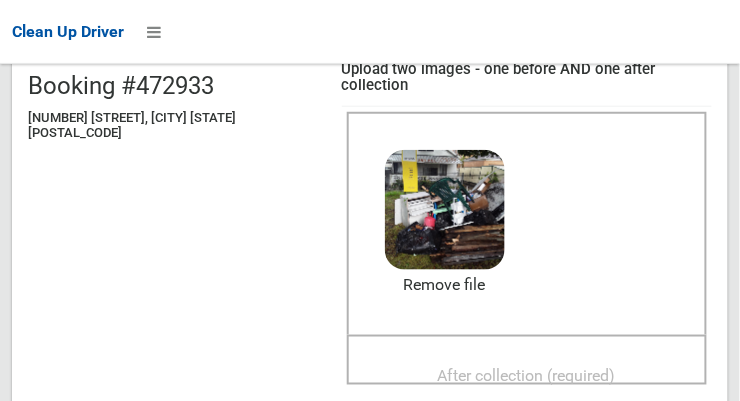 scroll, scrollTop: 207, scrollLeft: 0, axis: vertical 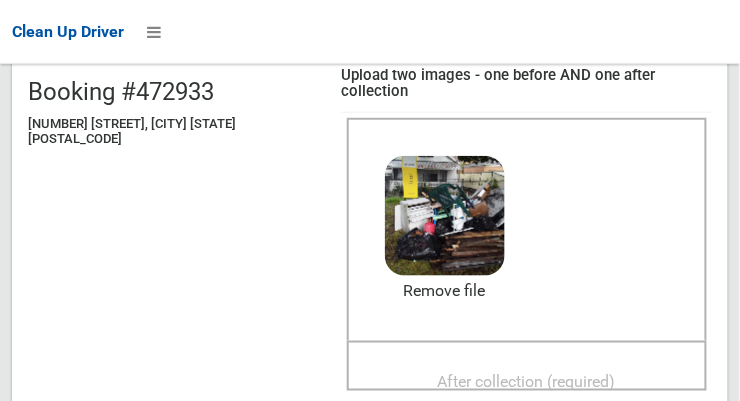 click on "After collection (required)" at bounding box center (527, 382) 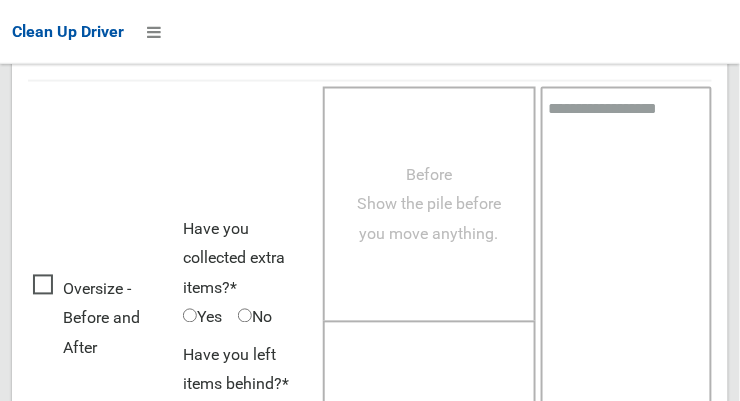 scroll, scrollTop: 1808, scrollLeft: 0, axis: vertical 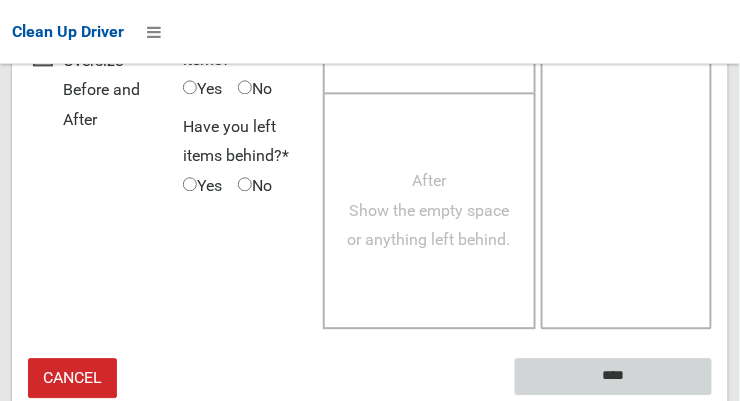 click on "****" at bounding box center (613, 376) 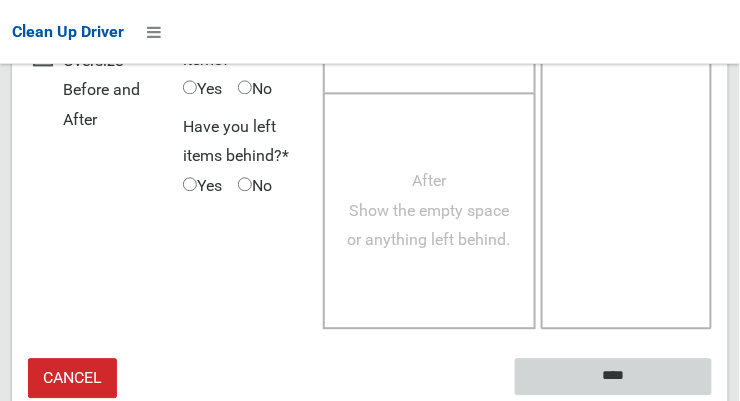 scroll, scrollTop: 1166, scrollLeft: 0, axis: vertical 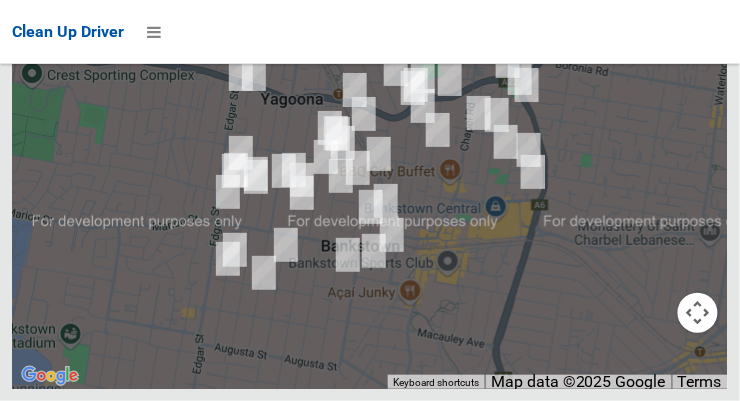 click on "OK" at bounding box center [497, 3] 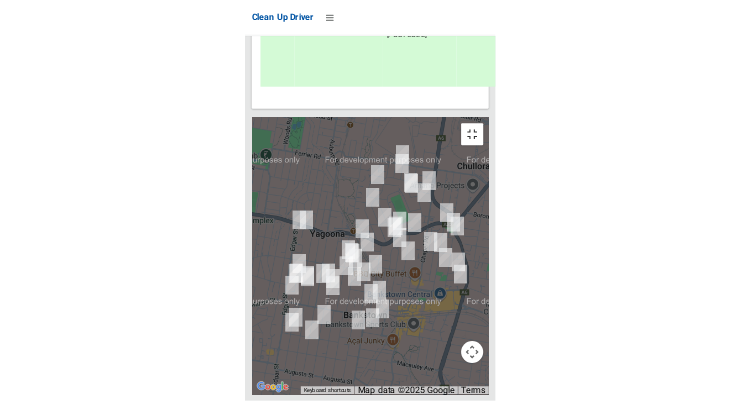 scroll, scrollTop: 15285, scrollLeft: 0, axis: vertical 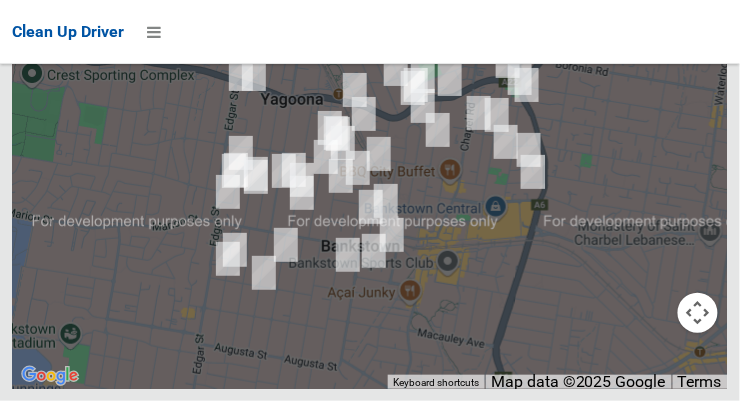 click at bounding box center [698, -81] 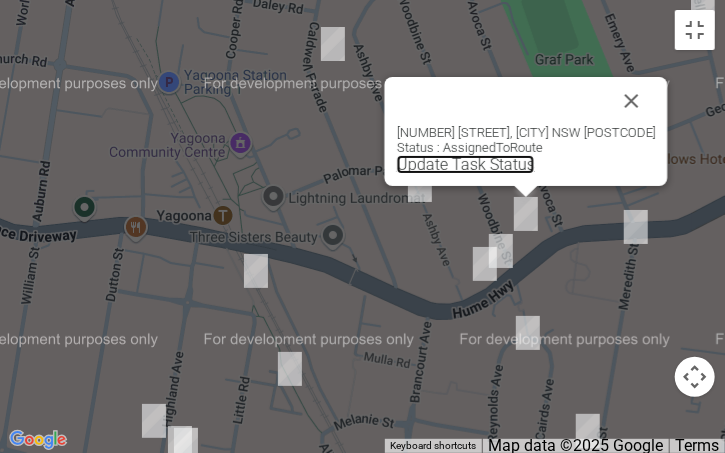 click on "Update Task Status" at bounding box center [465, 164] 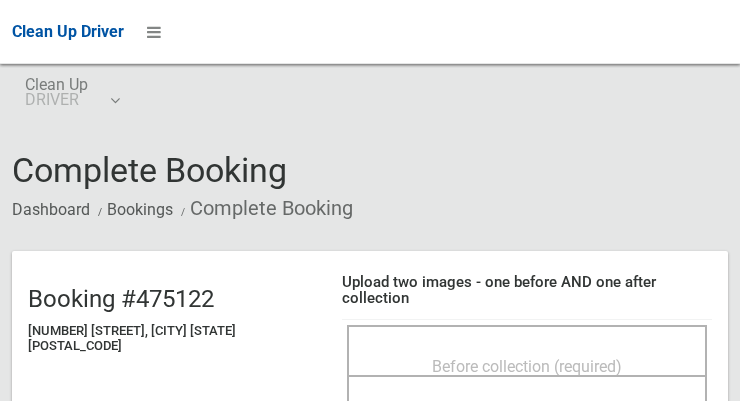 click on "Before collection (required)" at bounding box center (527, 350) 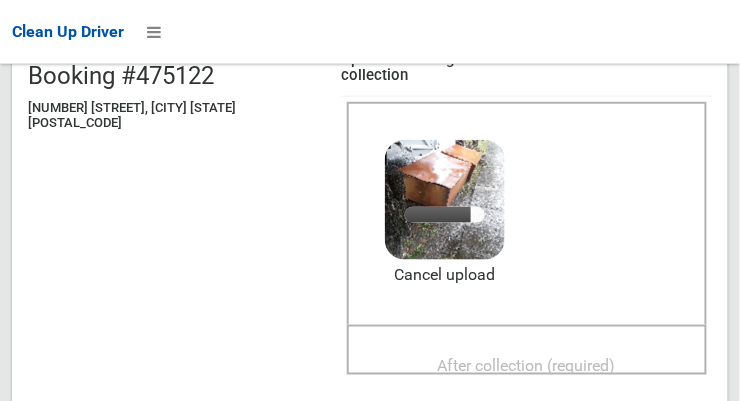 scroll, scrollTop: 240, scrollLeft: 0, axis: vertical 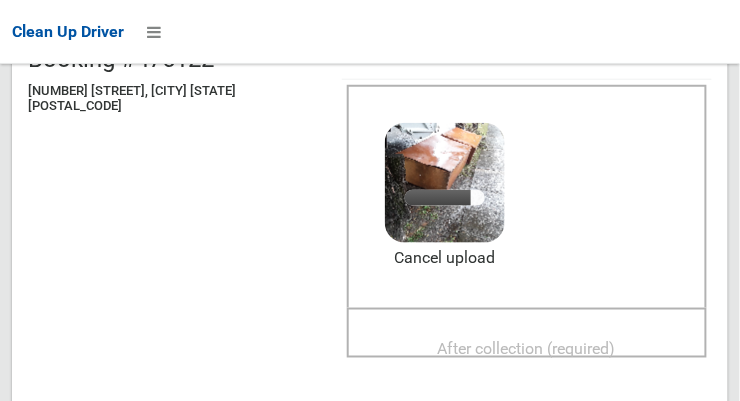click on "After collection (required)" at bounding box center (527, 349) 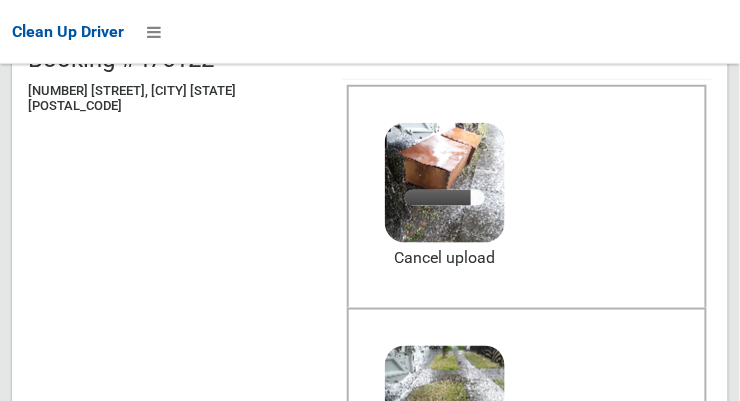 scroll, scrollTop: 179, scrollLeft: 0, axis: vertical 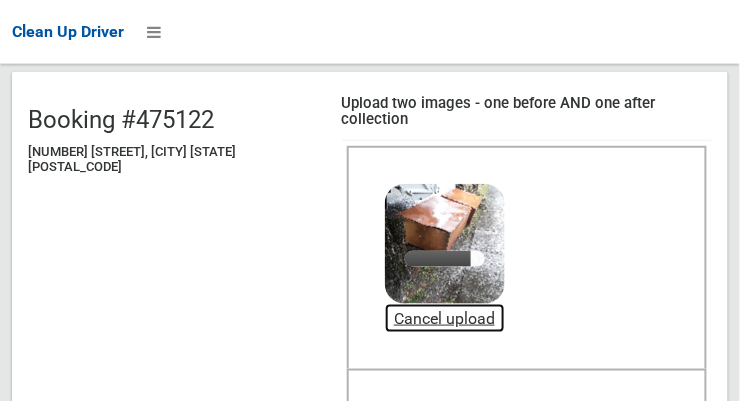 click on "Cancel upload" at bounding box center (445, 319) 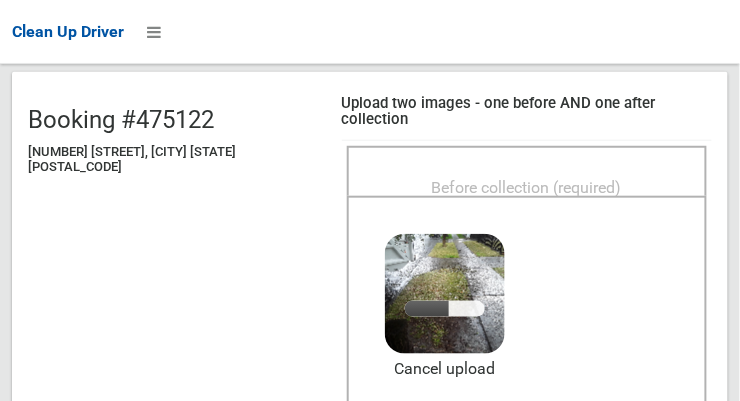 click on "Before collection (required)" at bounding box center (527, 187) 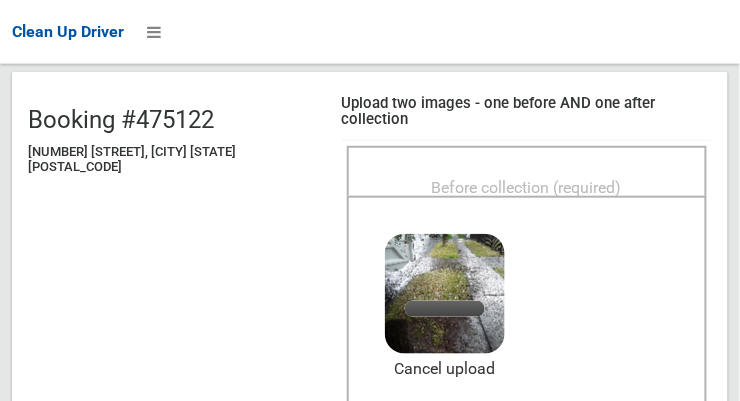 click on "Before collection (required)" at bounding box center (527, 187) 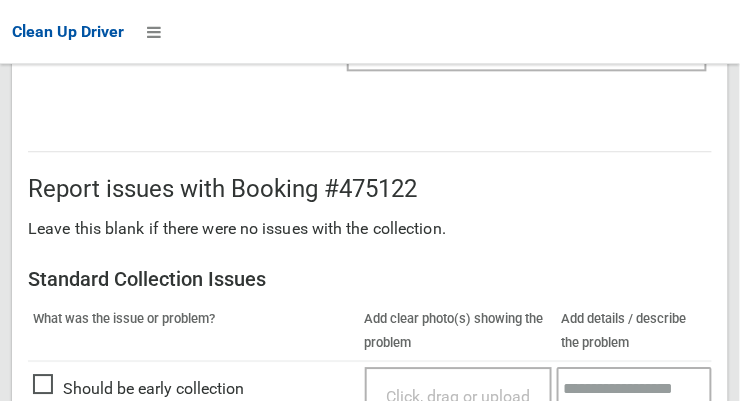 scroll, scrollTop: 1808, scrollLeft: 0, axis: vertical 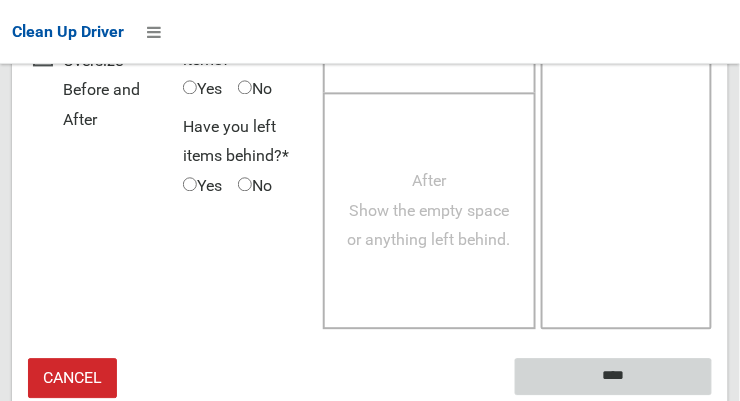 click on "****" at bounding box center (613, 376) 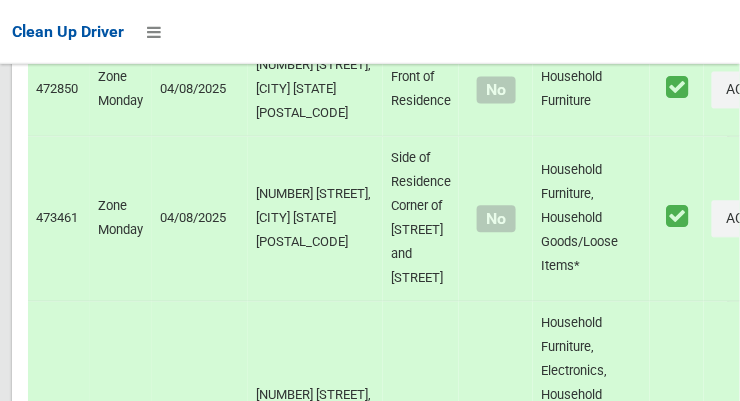 scroll, scrollTop: 15559, scrollLeft: 0, axis: vertical 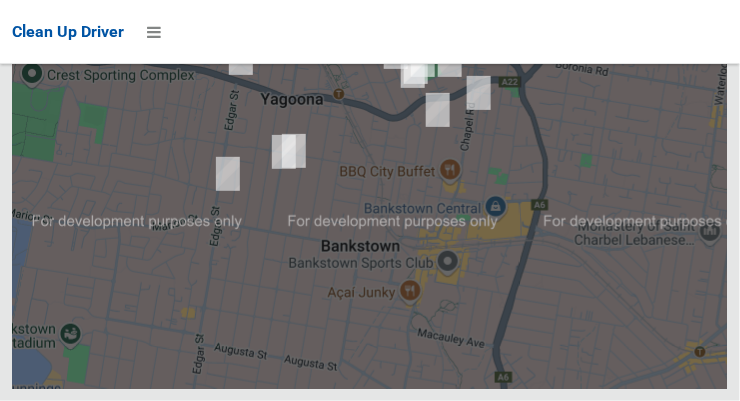 click on "OK" at bounding box center (497, 3) 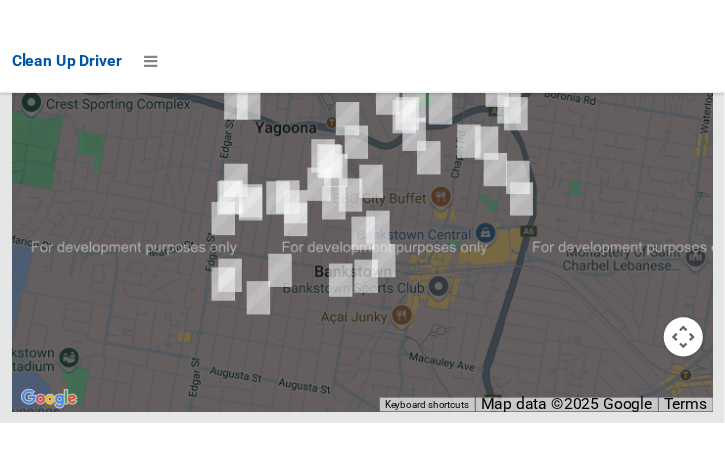 scroll, scrollTop: 15421, scrollLeft: 0, axis: vertical 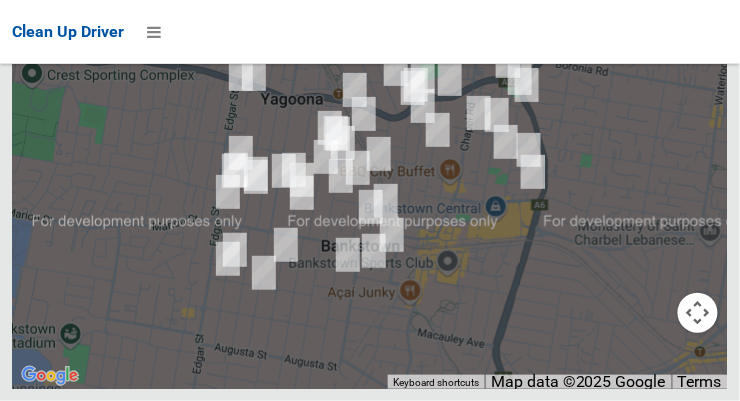 click at bounding box center [698, -81] 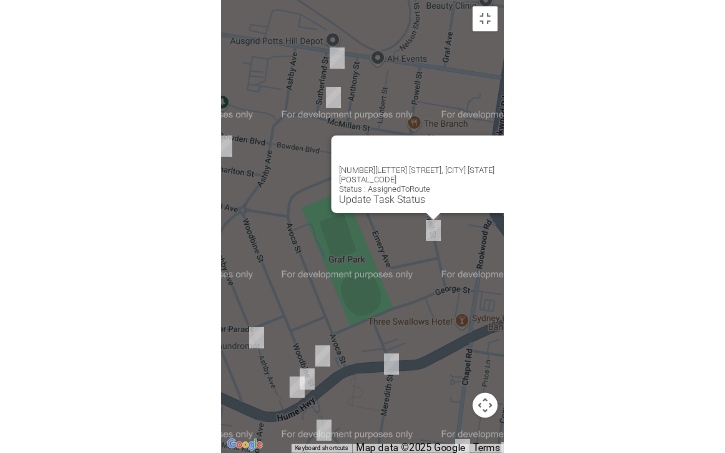 scroll, scrollTop: 15285, scrollLeft: 0, axis: vertical 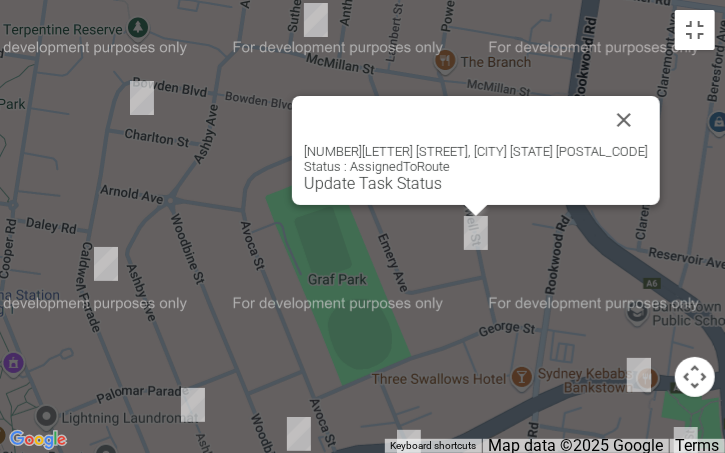 click on "62B Powell Street, YAGOONA NSW 2199 Status : AssignedToRoute Update Task Status" at bounding box center (476, 150) 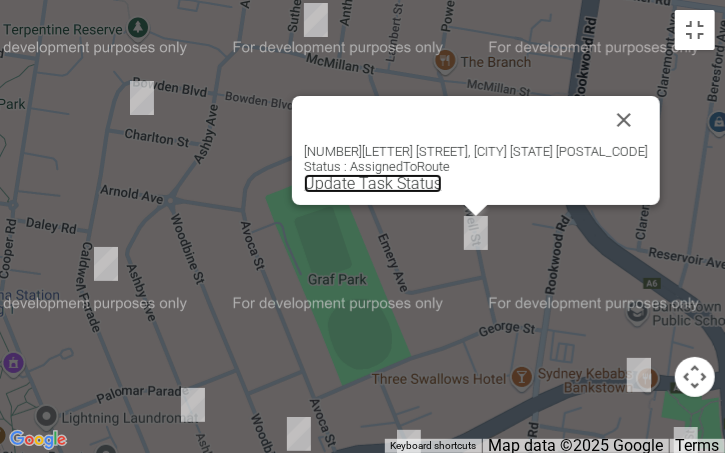 click on "Update Task Status" at bounding box center (373, 183) 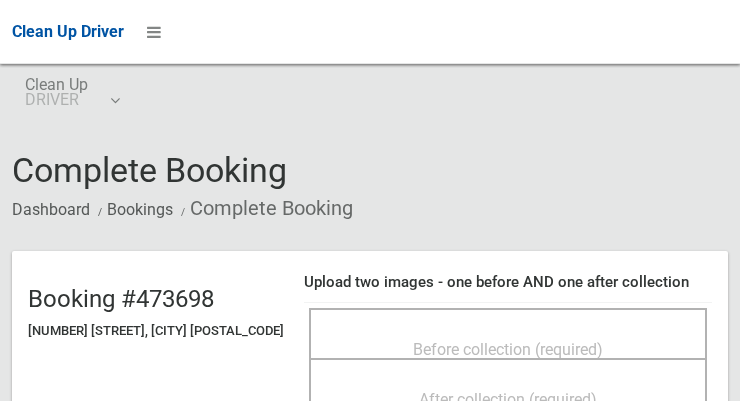 click on "Before collection (required)" at bounding box center (508, 348) 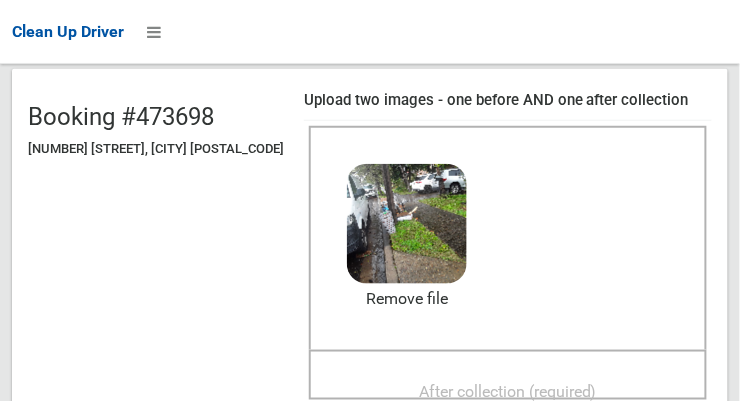 scroll, scrollTop: 184, scrollLeft: 0, axis: vertical 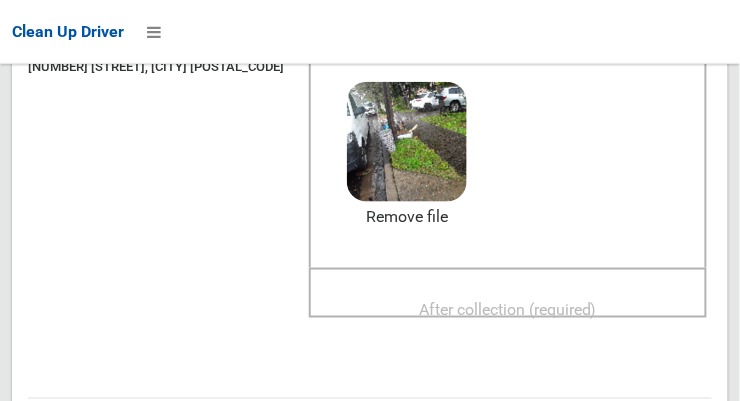 click on "After collection (required)" at bounding box center (508, 293) 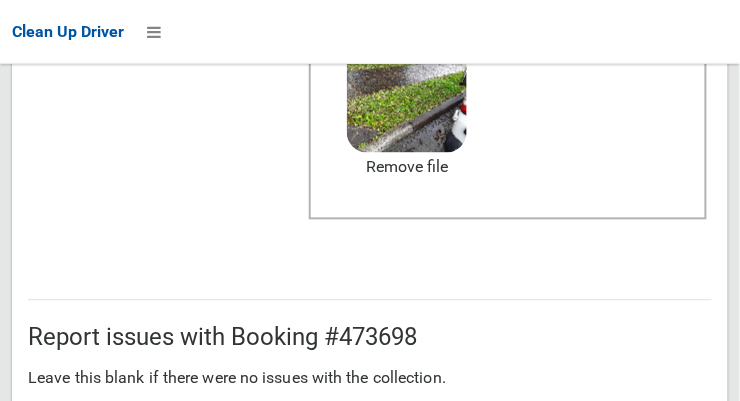 scroll, scrollTop: 1808, scrollLeft: 0, axis: vertical 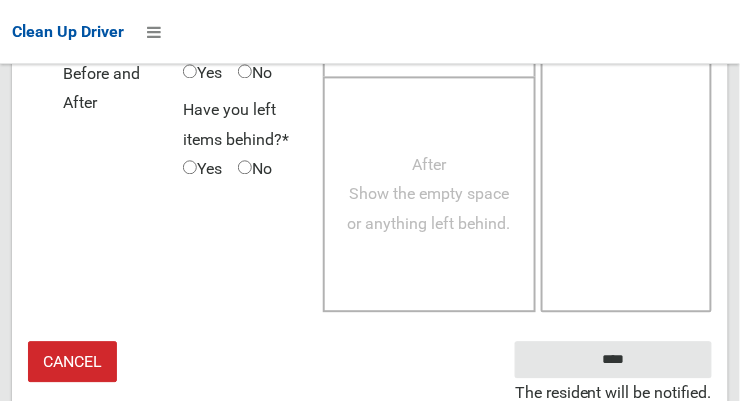 click on "The resident will be notified." at bounding box center (613, 393) 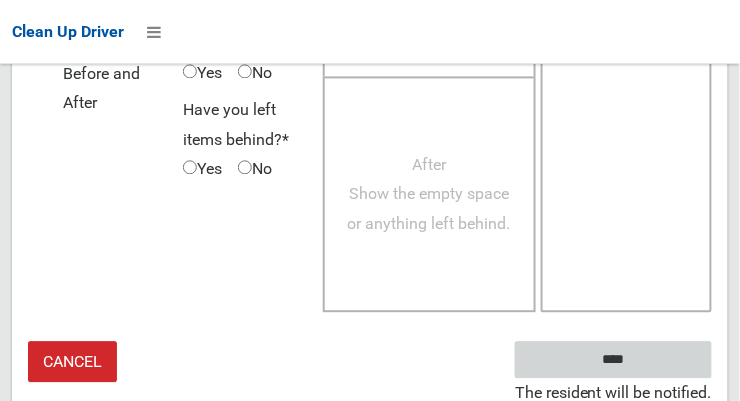 click on "****" at bounding box center (613, 359) 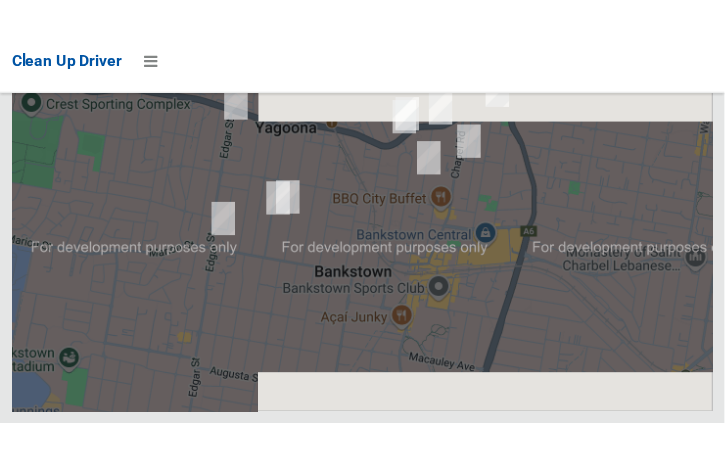 scroll, scrollTop: 15354, scrollLeft: 0, axis: vertical 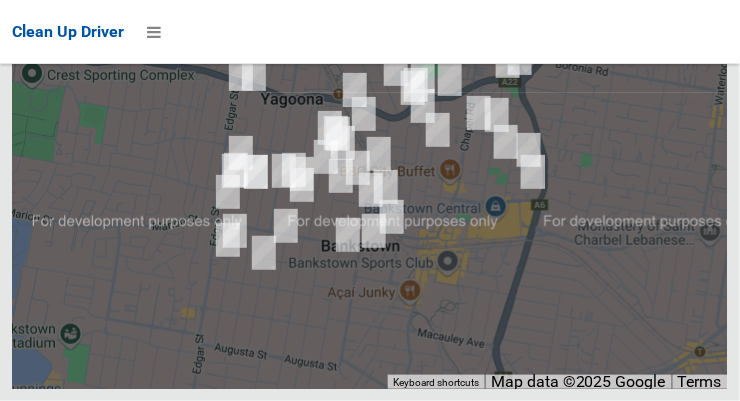 click on "OK" at bounding box center (497, 3) 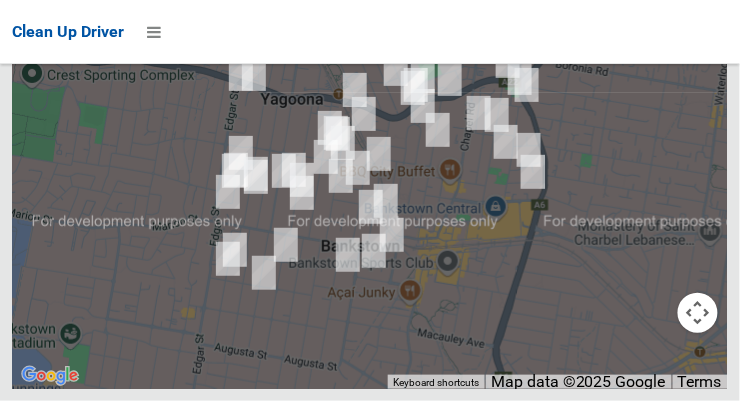 click at bounding box center (698, -81) 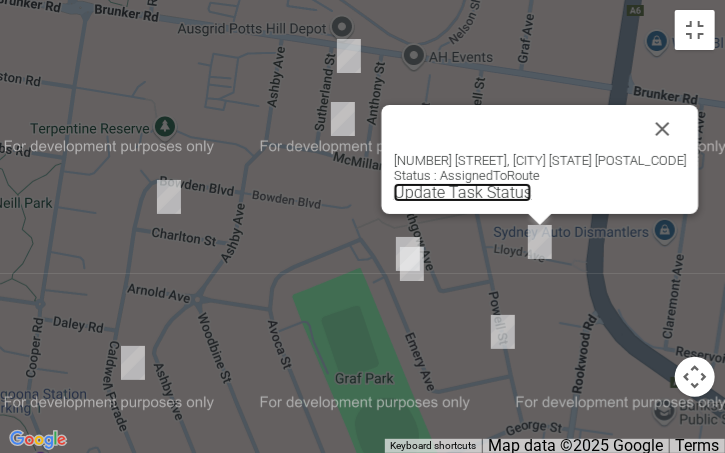 click on "Update Task Status" at bounding box center [462, 192] 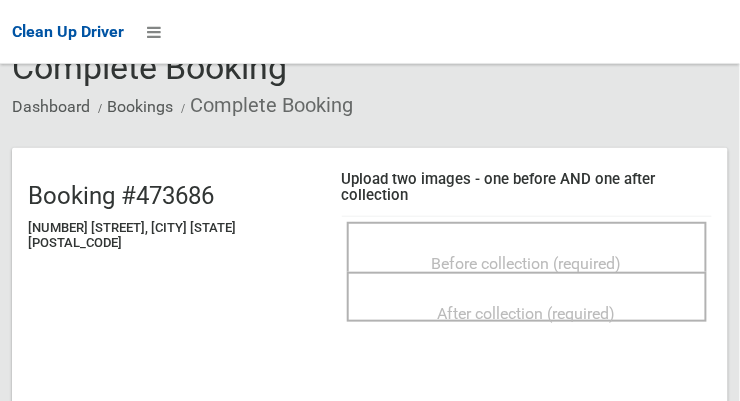 scroll, scrollTop: 105, scrollLeft: 0, axis: vertical 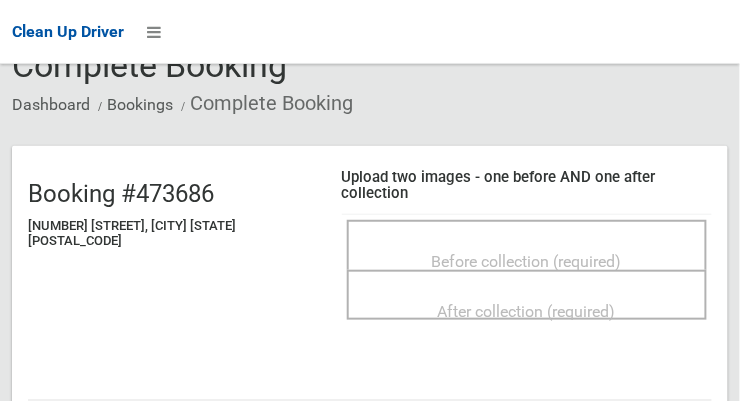 click on "Before collection (required)" at bounding box center [527, 261] 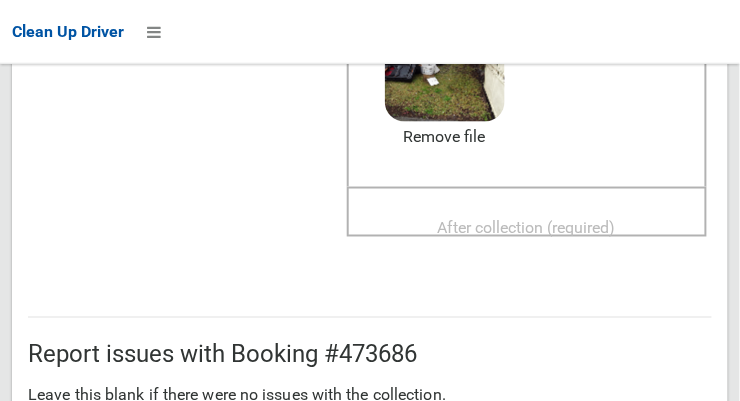 scroll, scrollTop: 363, scrollLeft: 0, axis: vertical 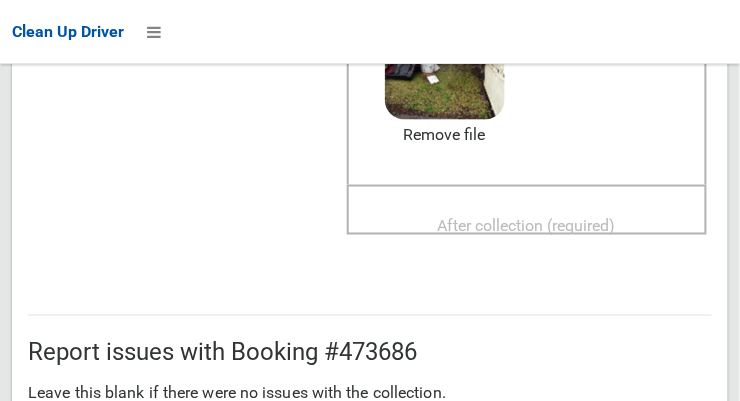 click on "After collection (required)" at bounding box center (527, 226) 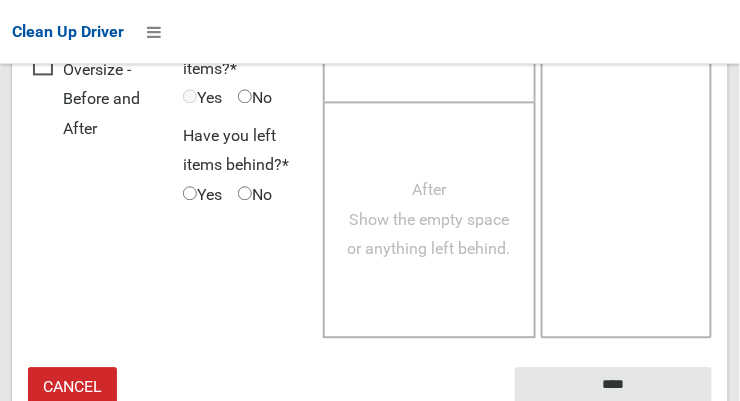 scroll, scrollTop: 1808, scrollLeft: 0, axis: vertical 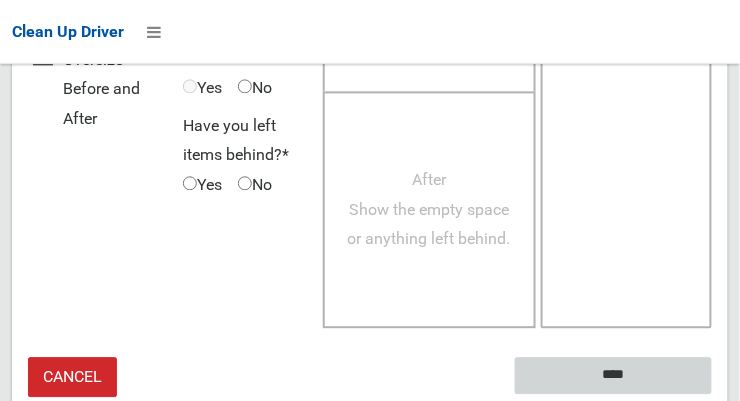 click on "****" at bounding box center [613, 376] 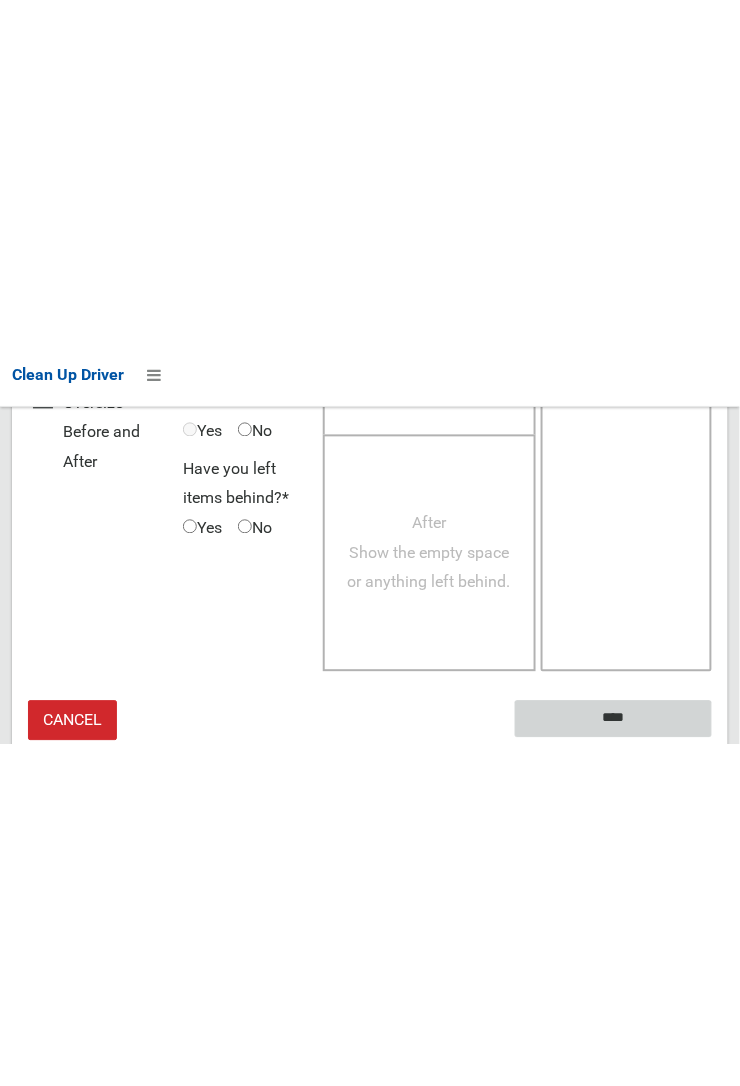 scroll, scrollTop: 1166, scrollLeft: 0, axis: vertical 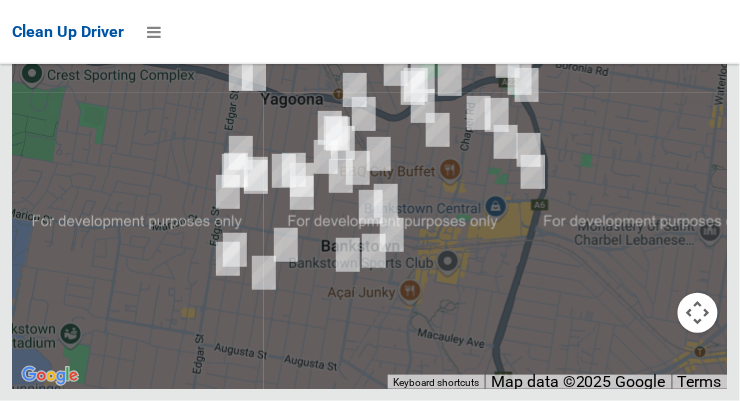 click on "OK" at bounding box center (497, 3) 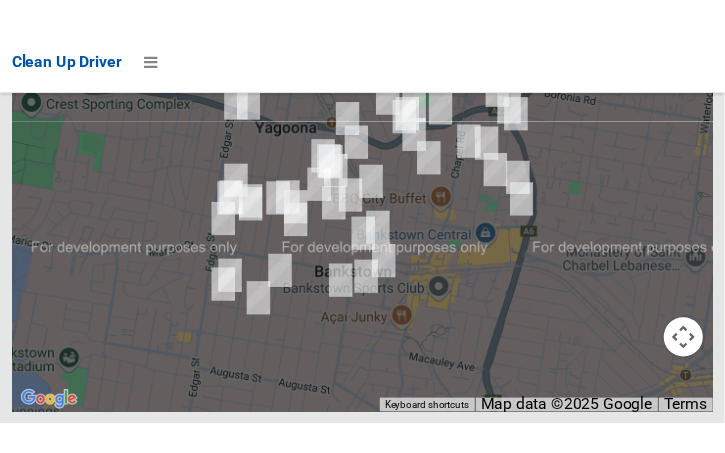 scroll, scrollTop: 15399, scrollLeft: 0, axis: vertical 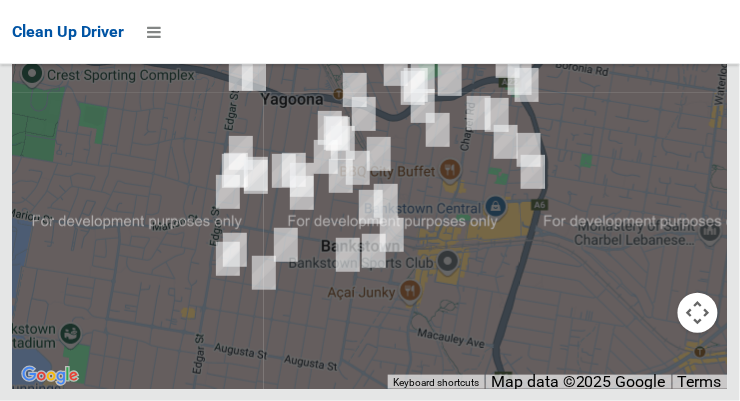 click at bounding box center (698, -81) 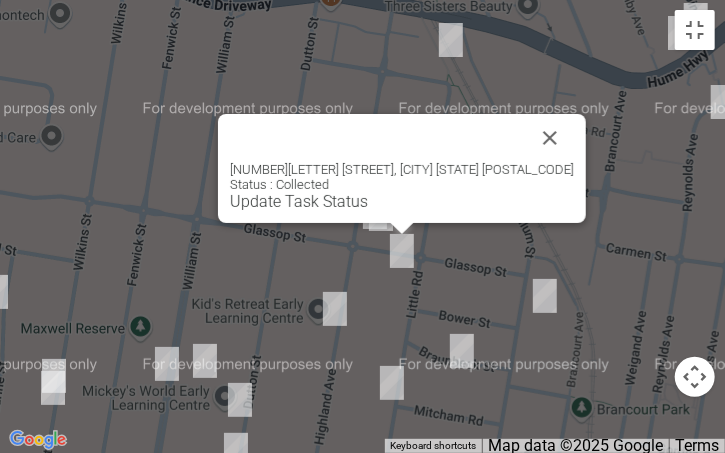 click at bounding box center (550, 138) 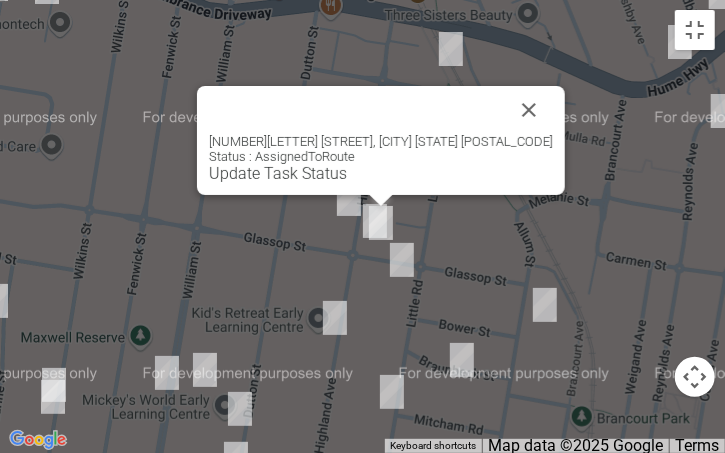 click at bounding box center [529, 110] 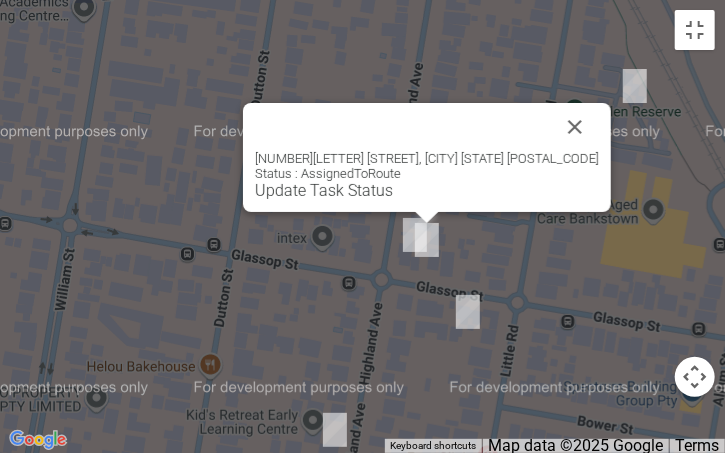click at bounding box center (575, 127) 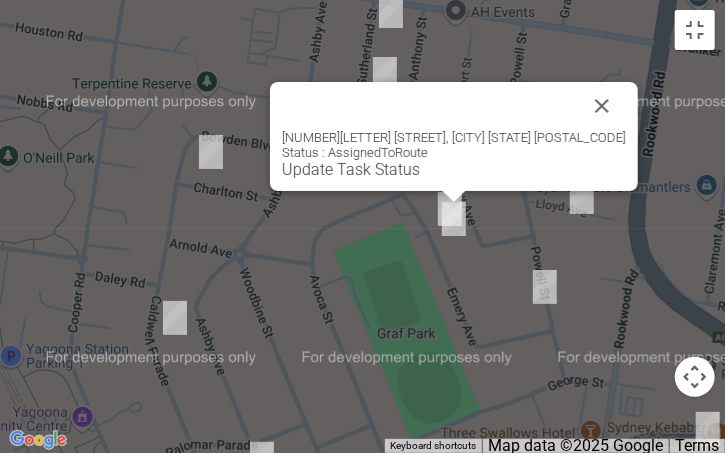 click at bounding box center [602, 106] 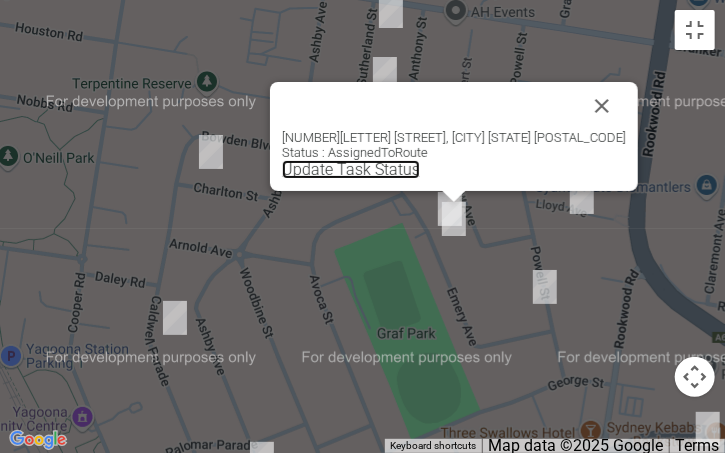 click on "Update Task Status" at bounding box center (351, 169) 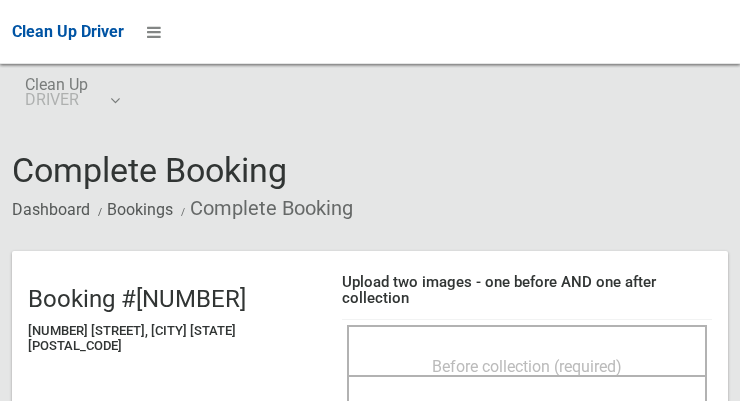 scroll, scrollTop: 0, scrollLeft: 0, axis: both 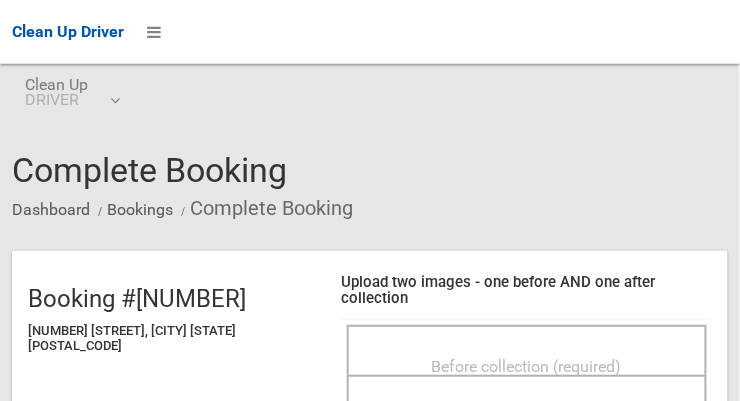click on "Before collection (required)" at bounding box center (527, 366) 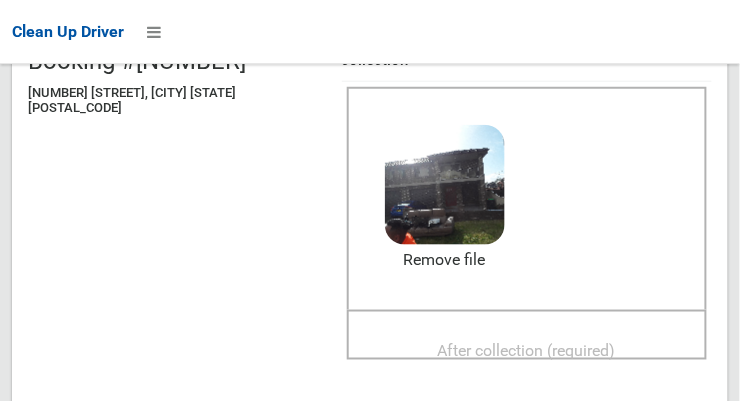 scroll, scrollTop: 234, scrollLeft: 0, axis: vertical 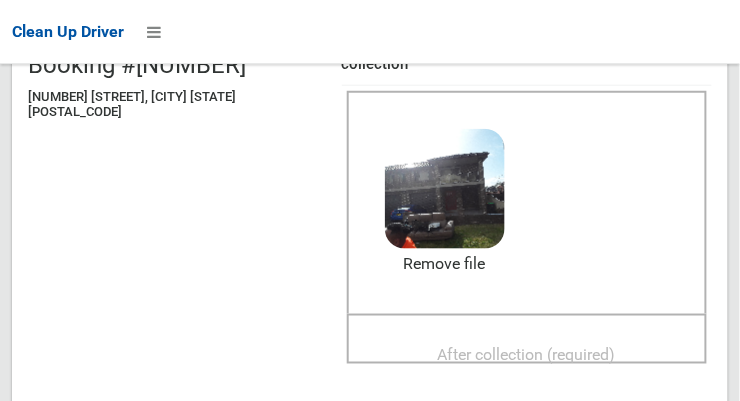 click on "After collection (required)" at bounding box center [527, 355] 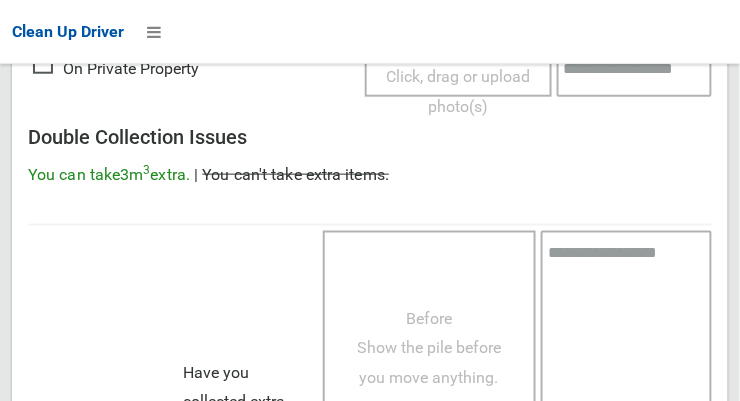 scroll, scrollTop: 1808, scrollLeft: 0, axis: vertical 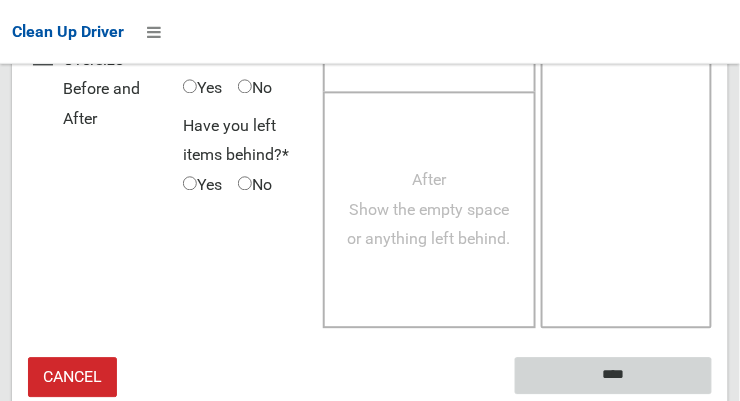 click on "****" at bounding box center [613, 376] 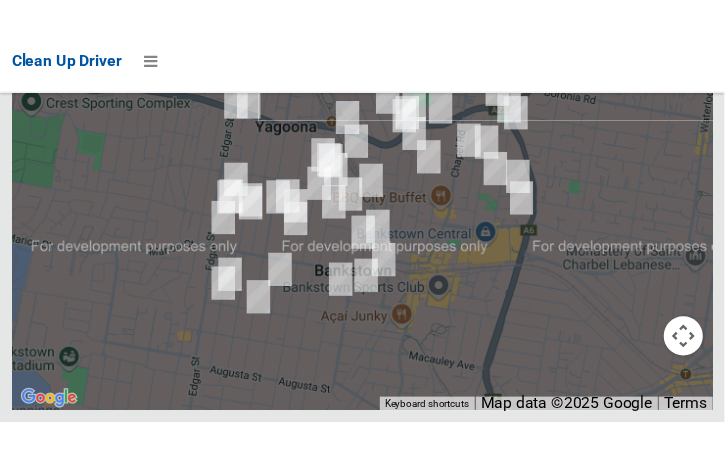 scroll, scrollTop: 15339, scrollLeft: 0, axis: vertical 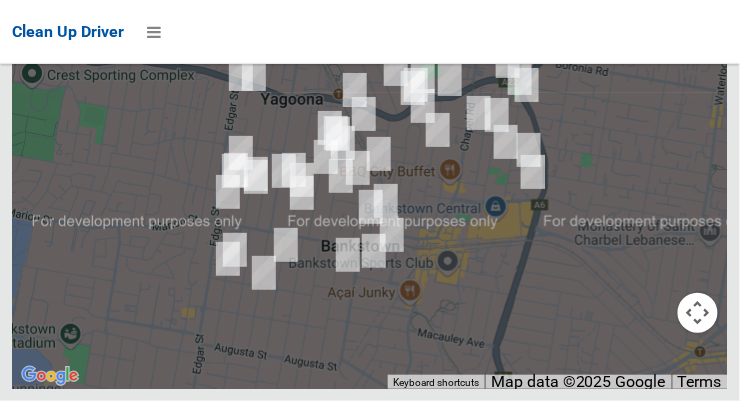 click on "OK" at bounding box center [497, 3] 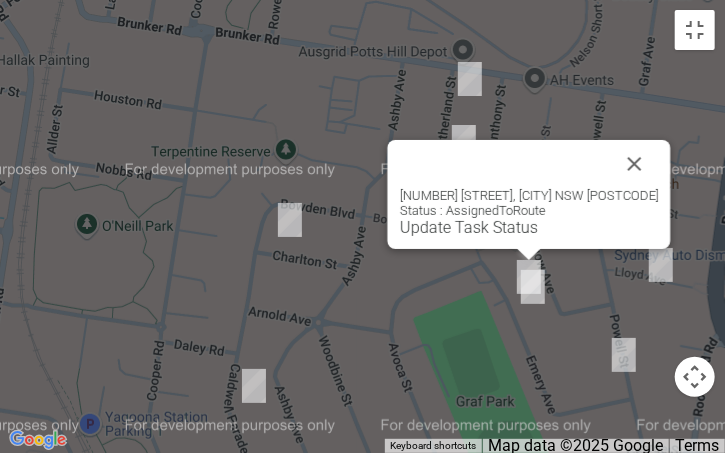 click on "Update Task Status" at bounding box center (468, 227) 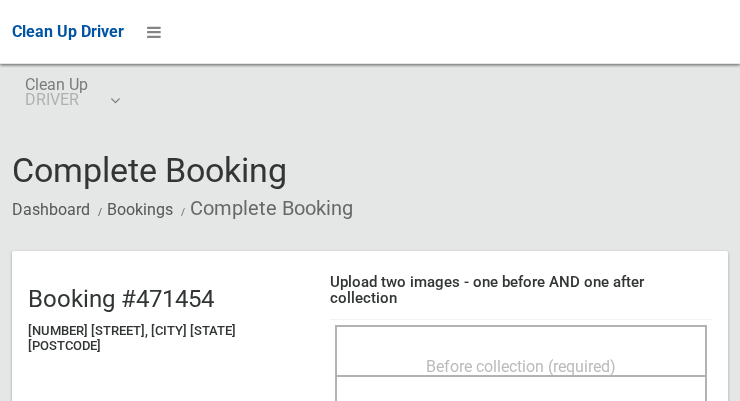 click on "Before collection (required)" at bounding box center (521, 365) 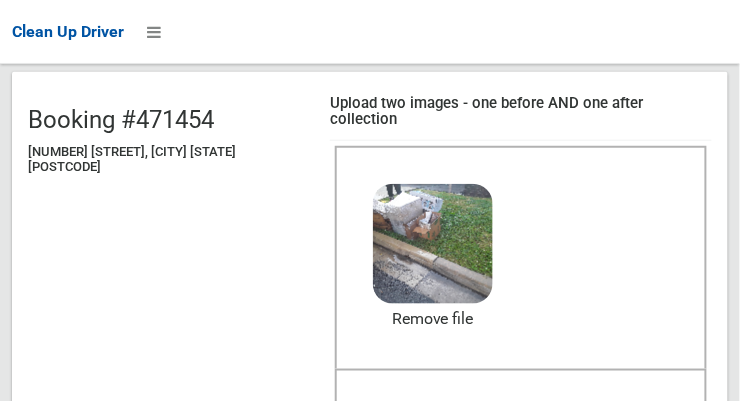 scroll, scrollTop: 201, scrollLeft: 0, axis: vertical 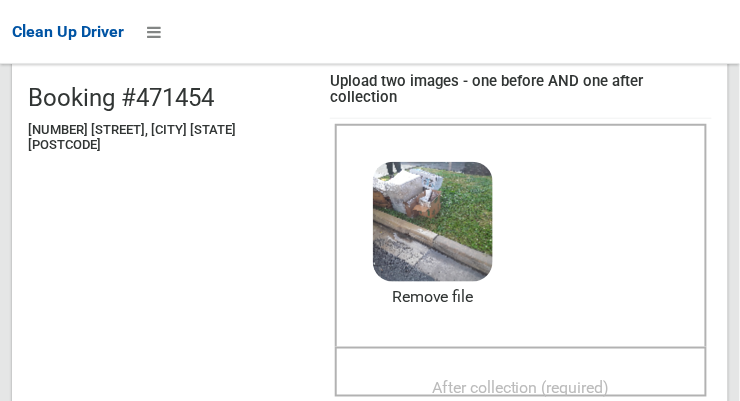 click on "After collection (required)" at bounding box center [521, 388] 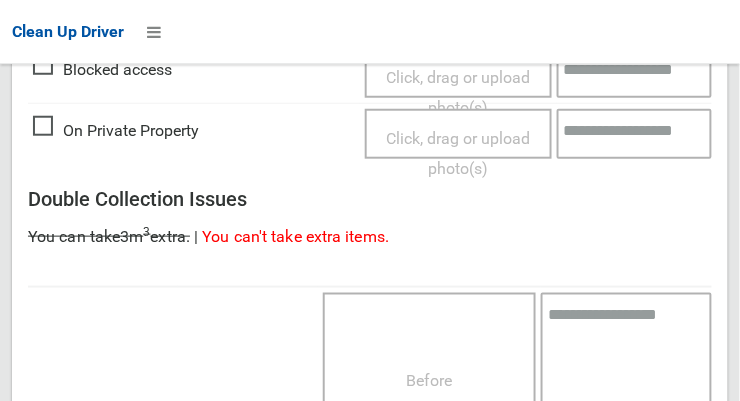 scroll, scrollTop: 1808, scrollLeft: 0, axis: vertical 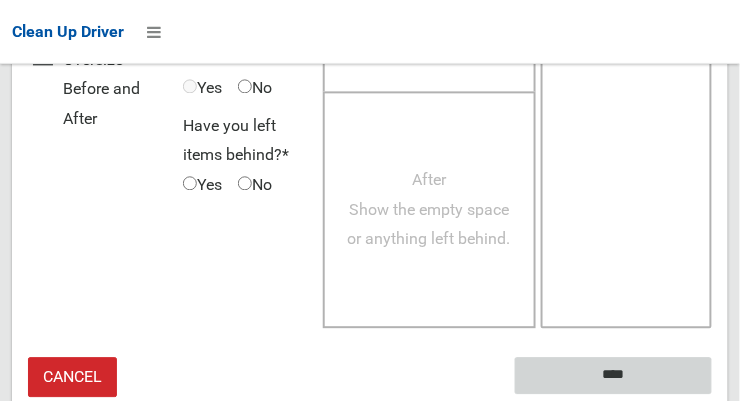 click on "****" at bounding box center (613, 376) 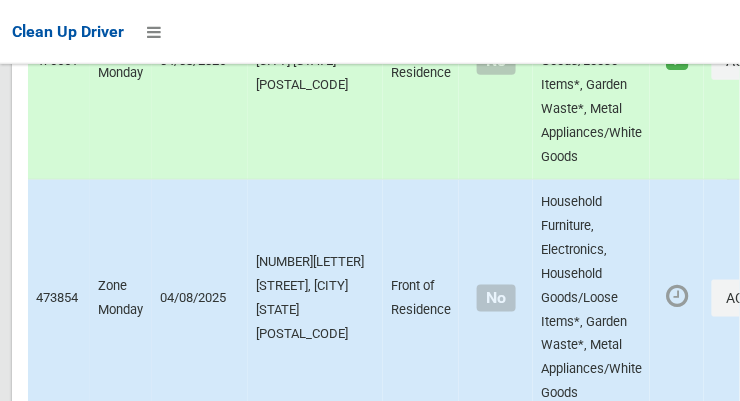 scroll, scrollTop: 10473, scrollLeft: 0, axis: vertical 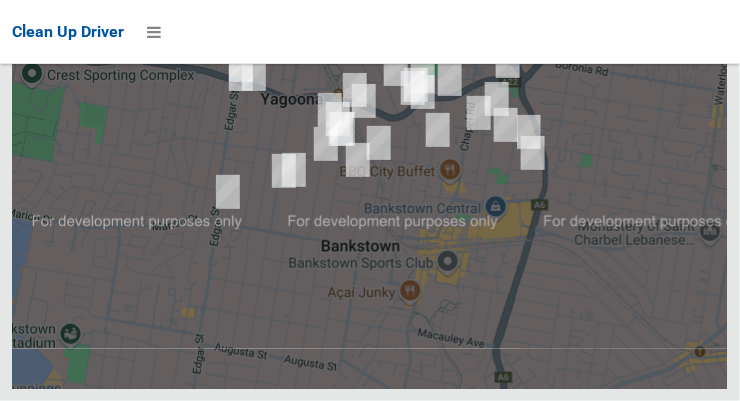 click on "OK" at bounding box center (497, 3) 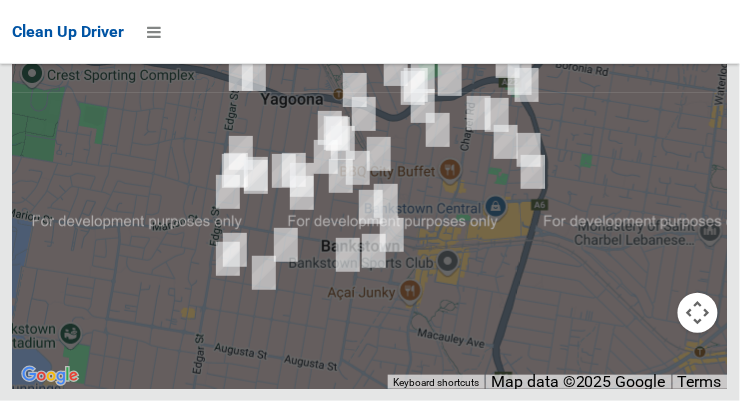 click at bounding box center [698, -81] 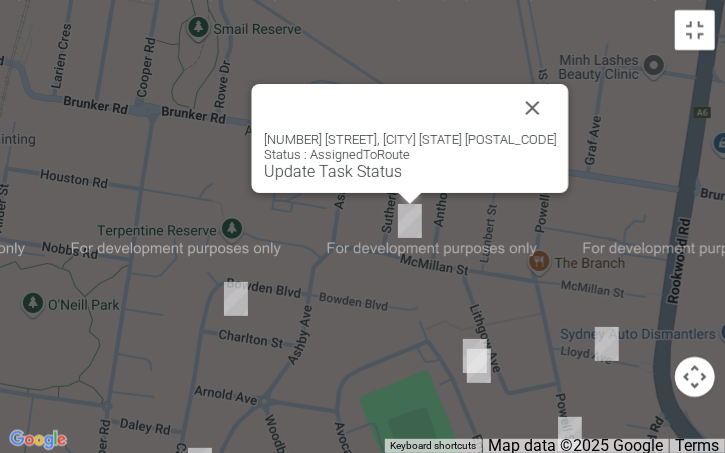 click at bounding box center [532, 108] 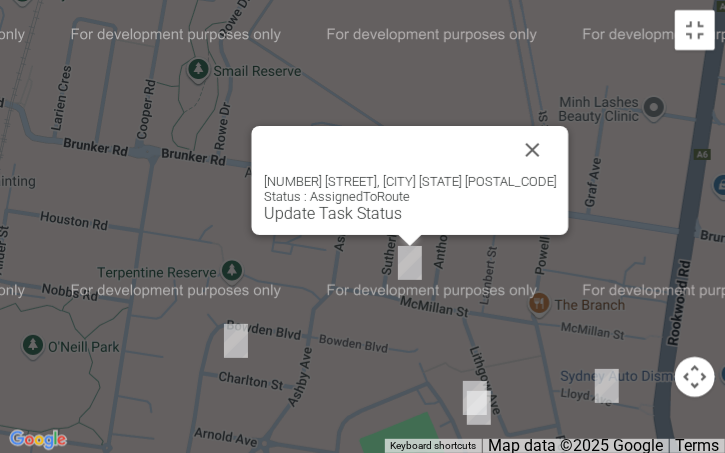 click at bounding box center (532, 150) 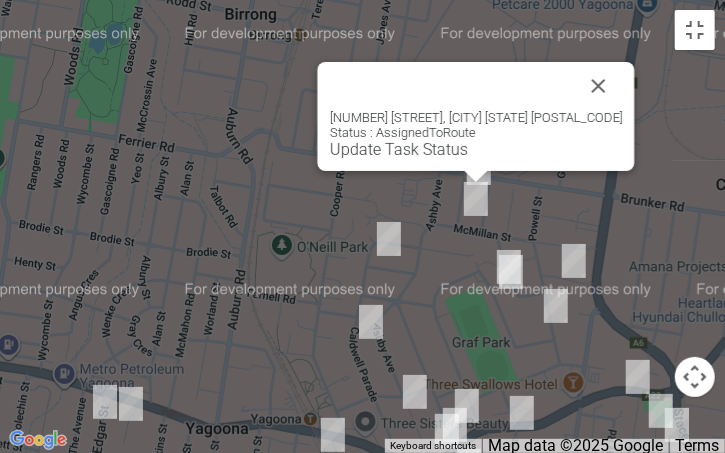 click at bounding box center (598, 86) 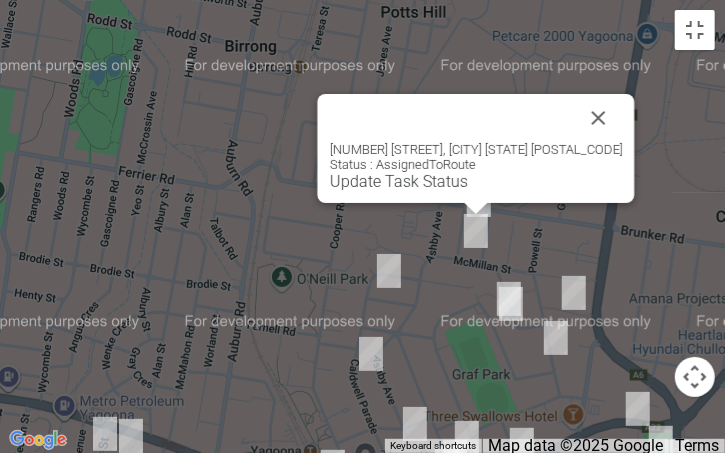 click at bounding box center [598, 118] 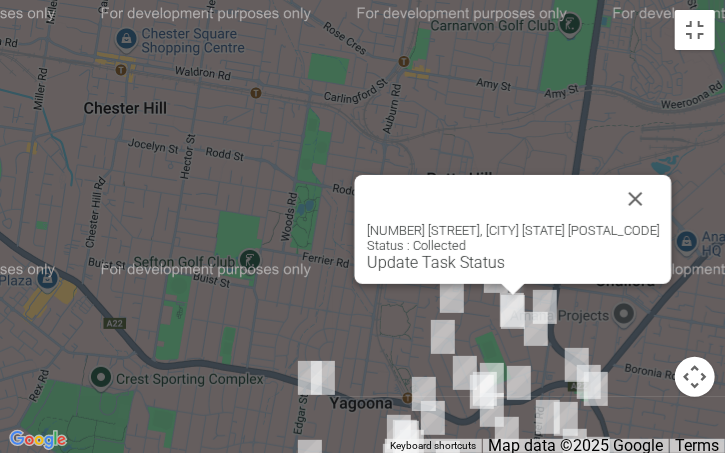 click at bounding box center (635, 199) 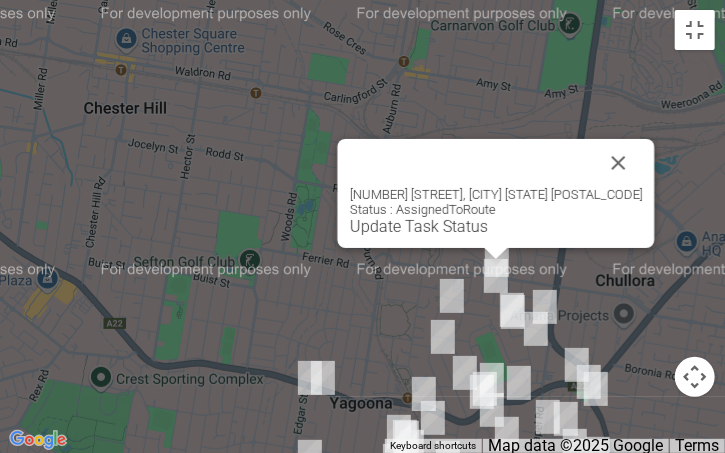 click at bounding box center [618, 163] 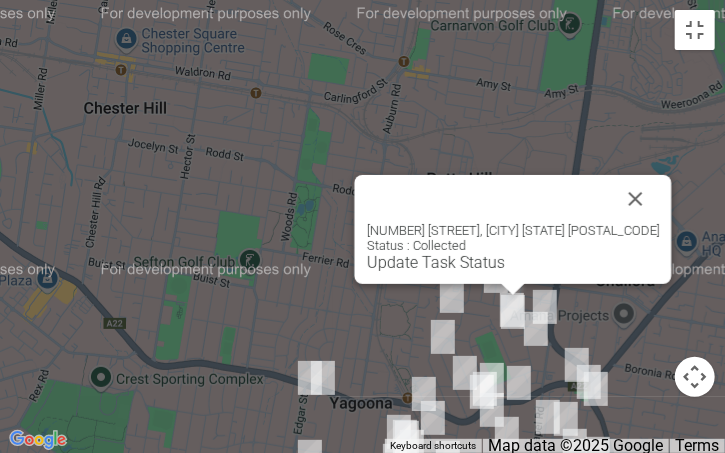 click at bounding box center (635, 199) 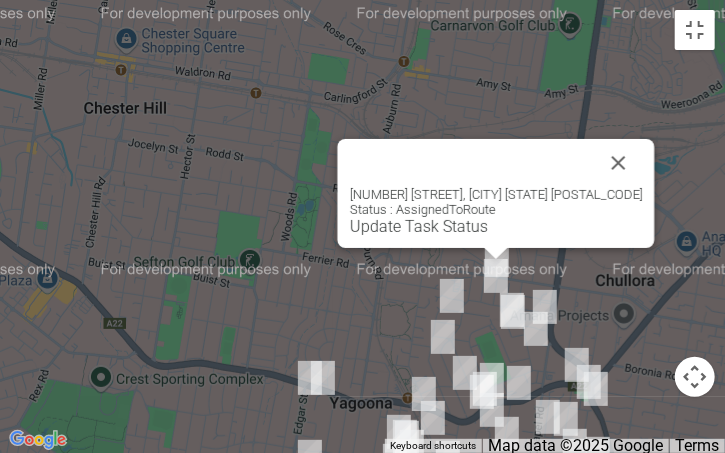 click on "Update Task Status" at bounding box center [418, 226] 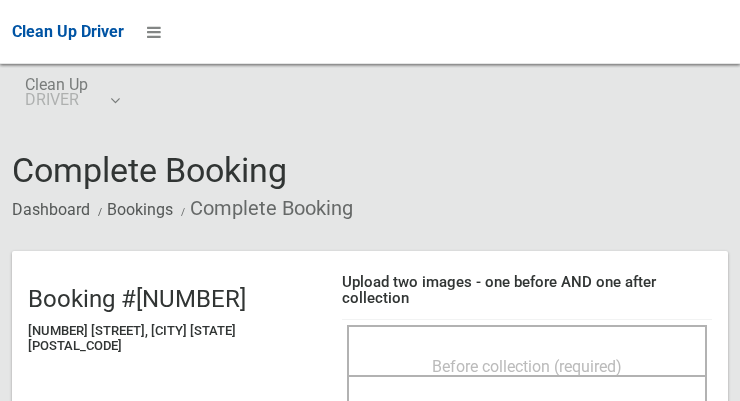 scroll, scrollTop: 0, scrollLeft: 0, axis: both 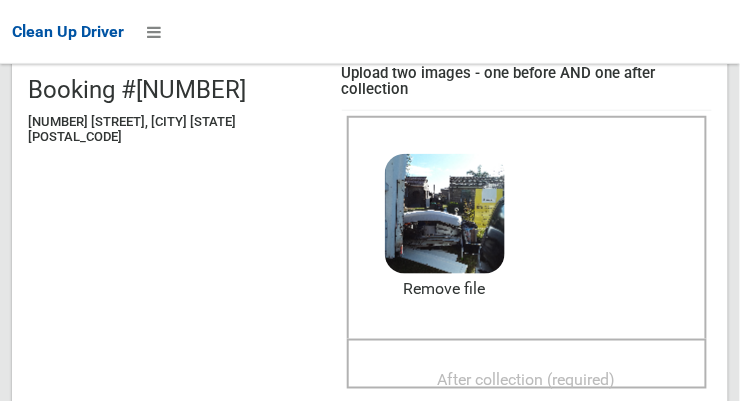 click on "After collection (required)" at bounding box center [527, 380] 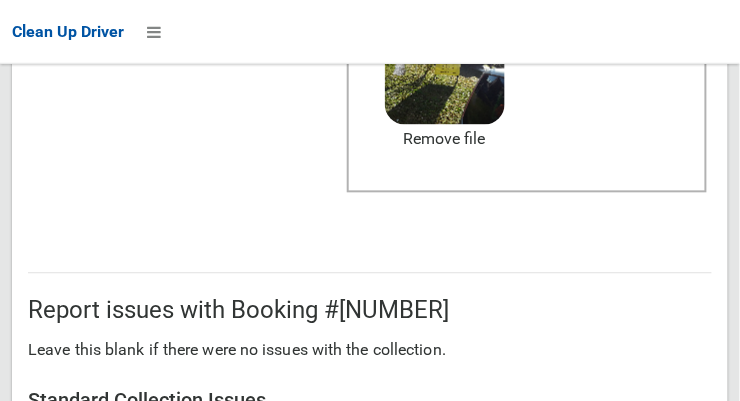 scroll, scrollTop: 1808, scrollLeft: 0, axis: vertical 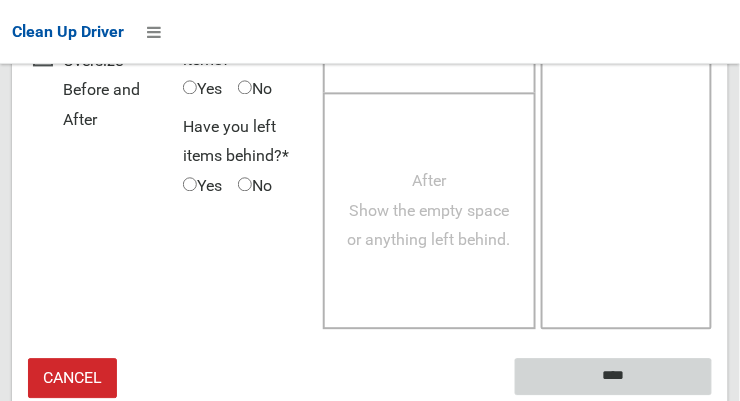 click on "****" at bounding box center [613, 376] 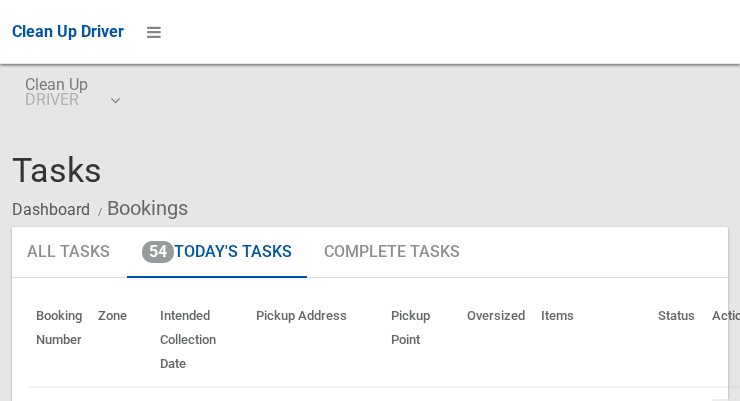 scroll, scrollTop: 15566, scrollLeft: 0, axis: vertical 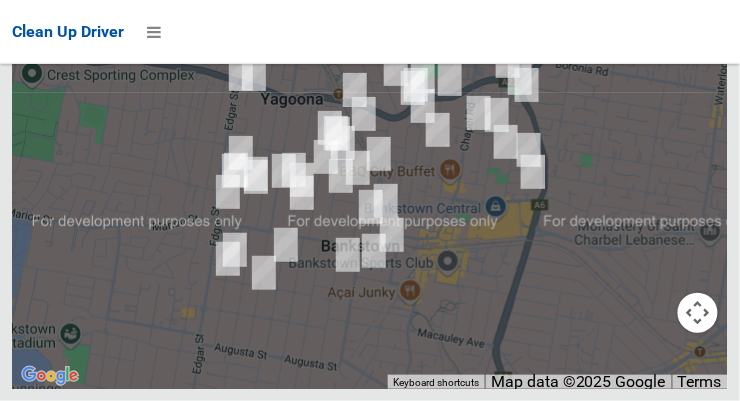 click on "OK" at bounding box center (497, 3) 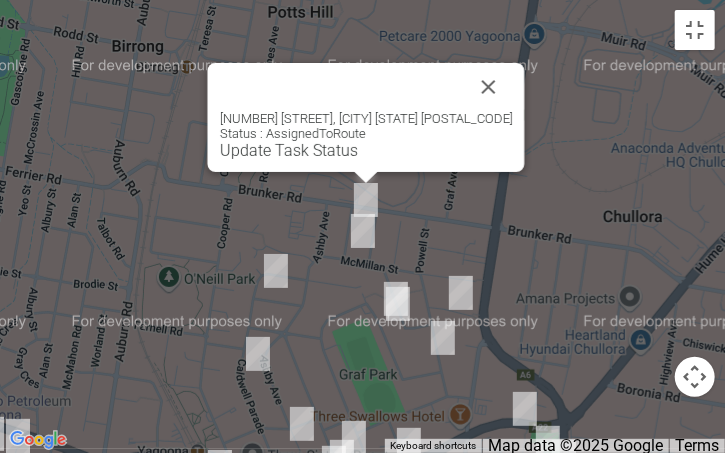 click on "9 Sutherland Street, YAGOONA NSW 2199 Status : AssignedToRoute Update Task Status" at bounding box center (365, 117) 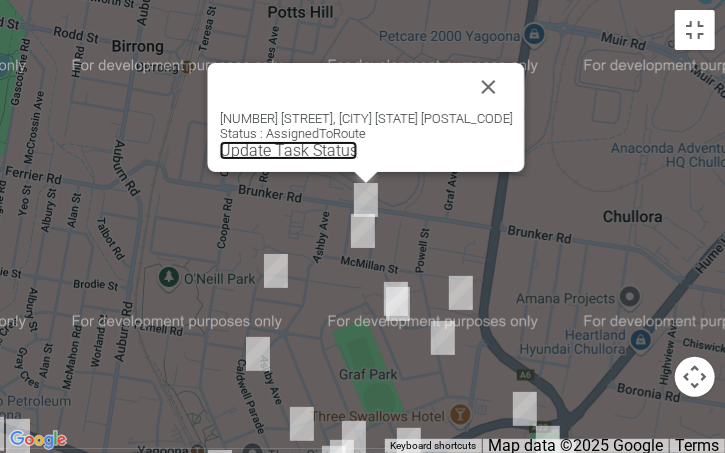 click on "Update Task Status" at bounding box center (288, 150) 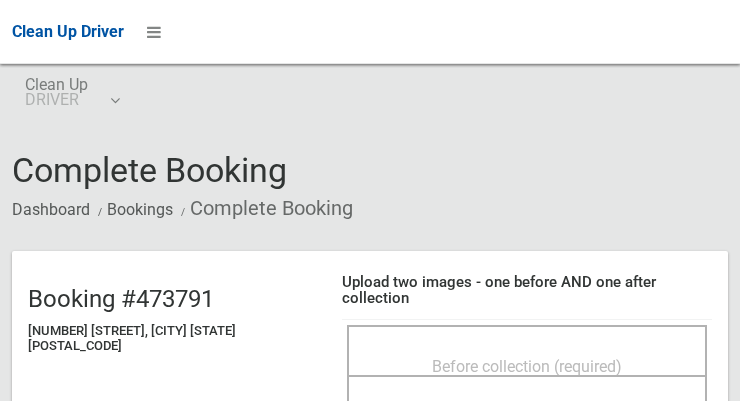 scroll, scrollTop: 0, scrollLeft: 0, axis: both 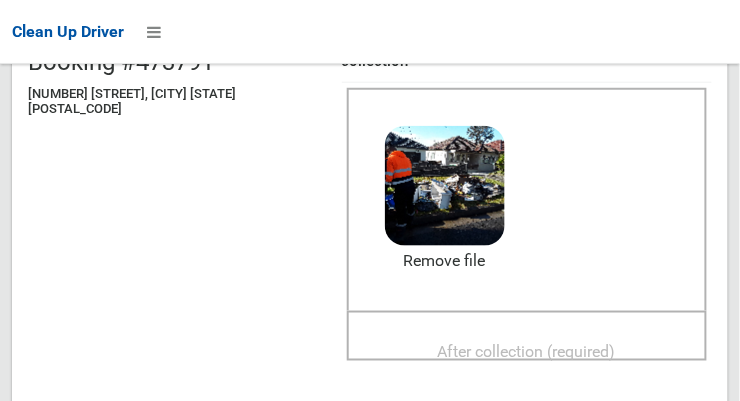 click on "After collection (required)" at bounding box center (527, 352) 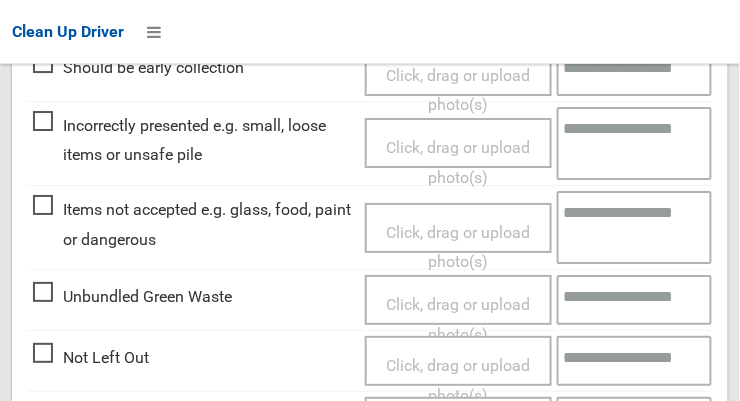 scroll, scrollTop: 1028, scrollLeft: 0, axis: vertical 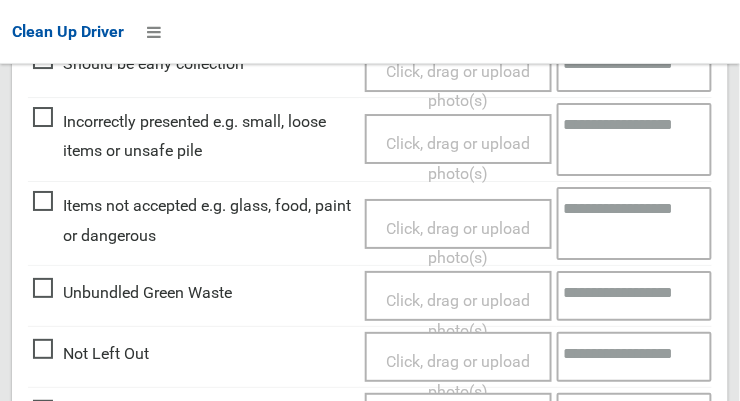 click on "Items not accepted e.g. glass, food, paint or dangerous" at bounding box center (194, 220) 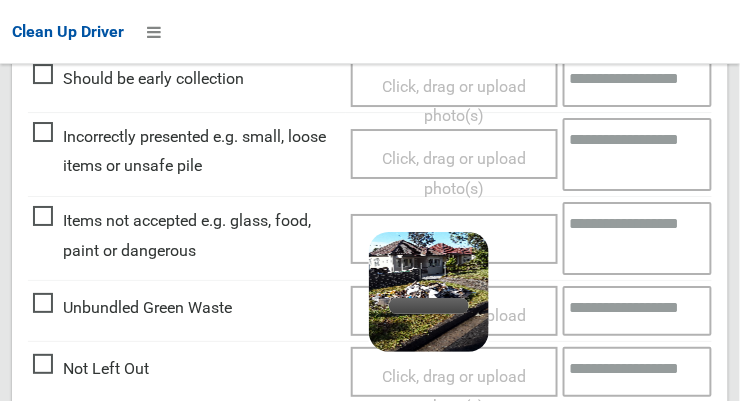 scroll, scrollTop: 1017, scrollLeft: 0, axis: vertical 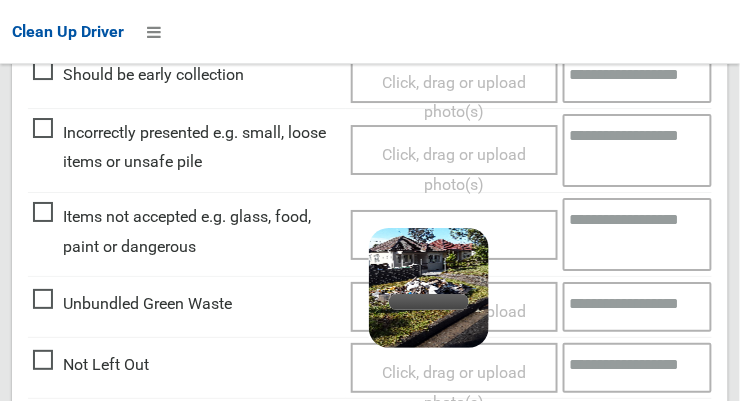 click at bounding box center (638, 234) 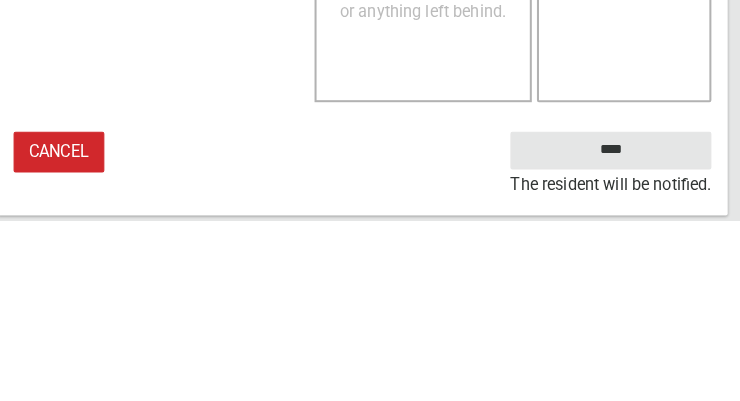 type on "**********" 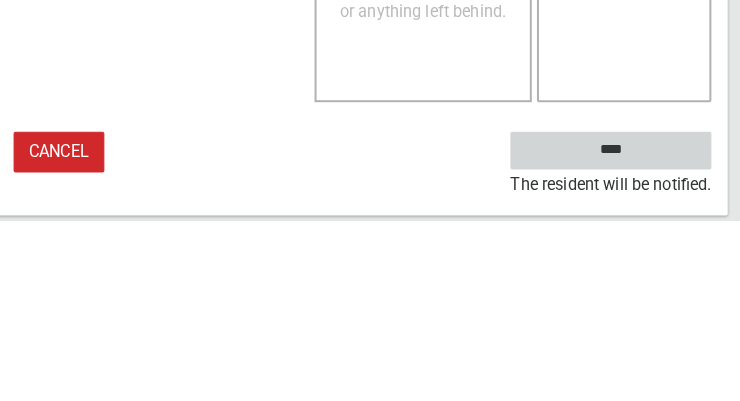 click on "****" at bounding box center (613, 332) 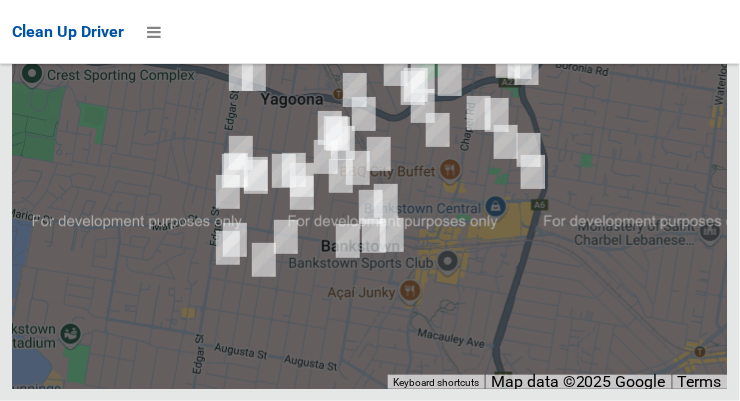 scroll, scrollTop: 15342, scrollLeft: 0, axis: vertical 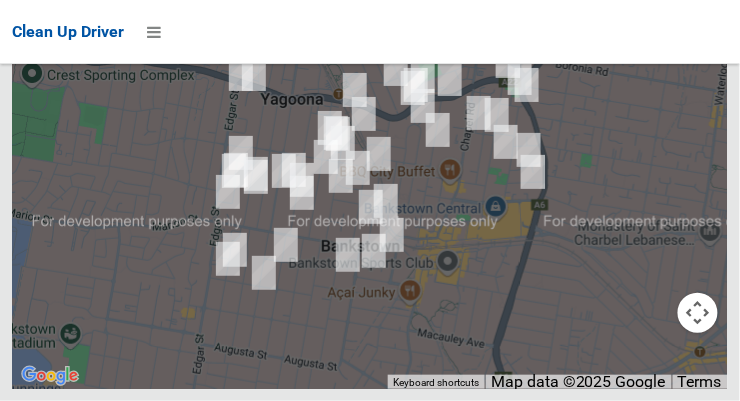click at bounding box center (698, -81) 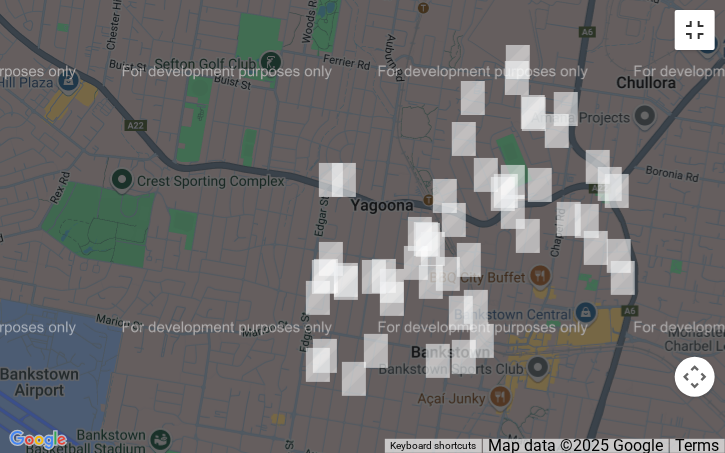 click at bounding box center [695, 30] 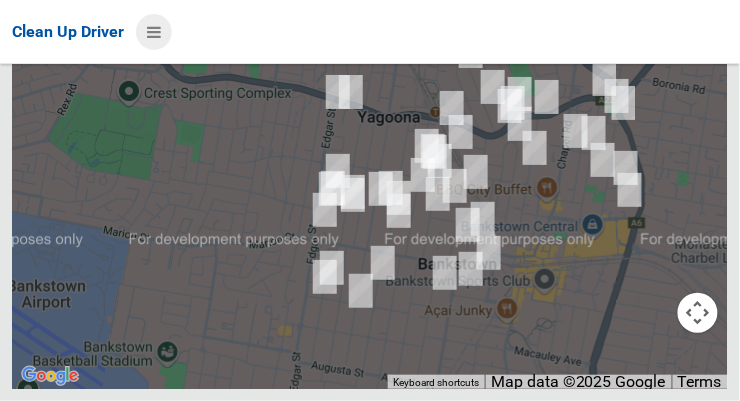 click at bounding box center [154, 32] 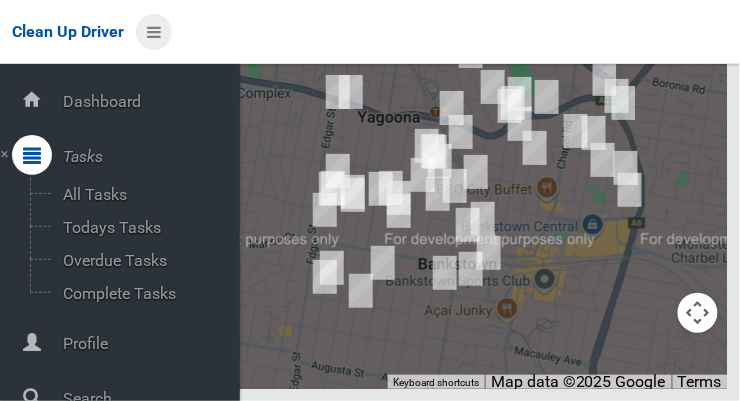 scroll, scrollTop: 107, scrollLeft: 0, axis: vertical 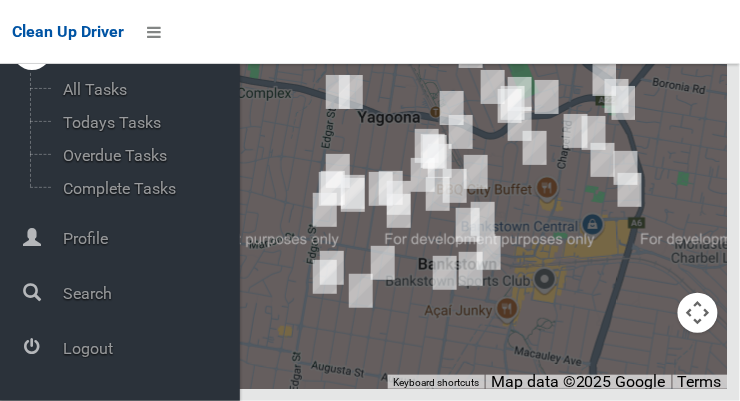 click on "Logout" at bounding box center (148, 348) 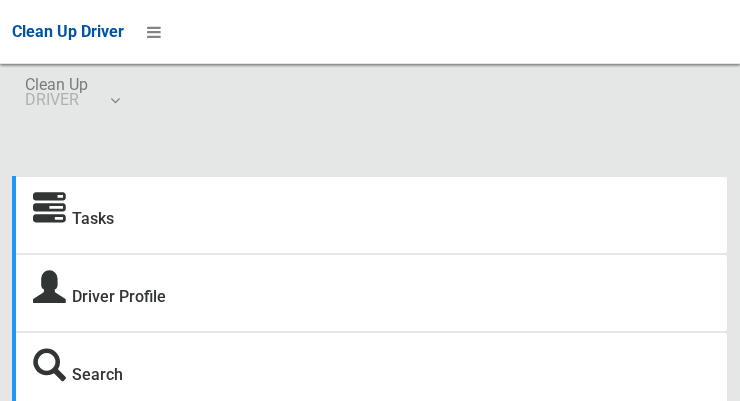 scroll, scrollTop: 0, scrollLeft: 0, axis: both 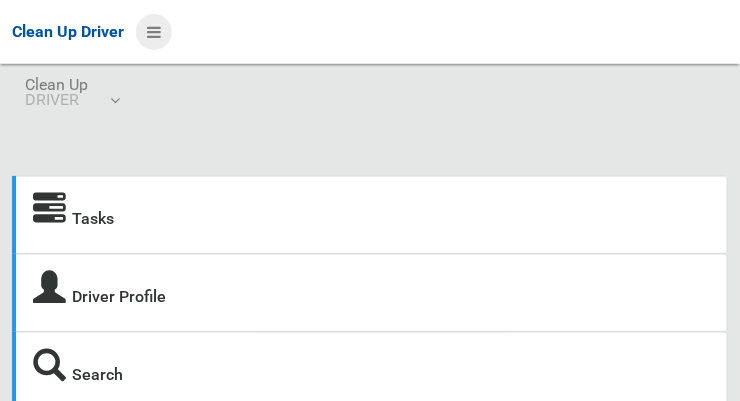 click at bounding box center (154, 32) 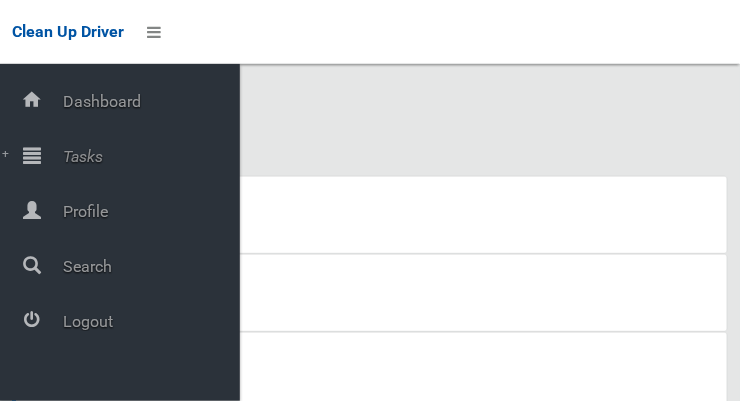 click on "Tasks" at bounding box center [148, 156] 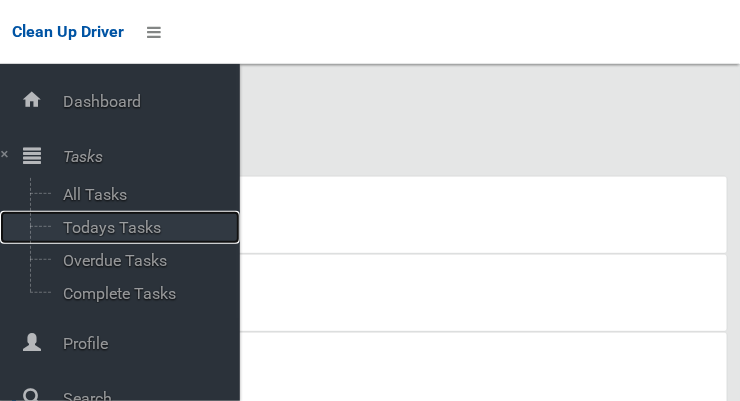 click on "Todays Tasks" at bounding box center [140, 227] 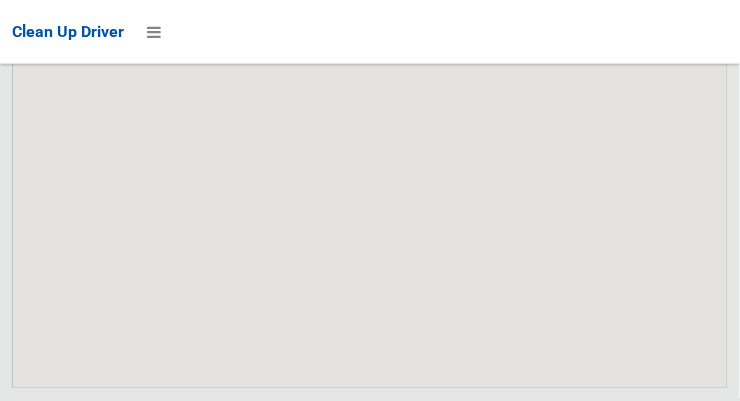 scroll, scrollTop: 15585, scrollLeft: 0, axis: vertical 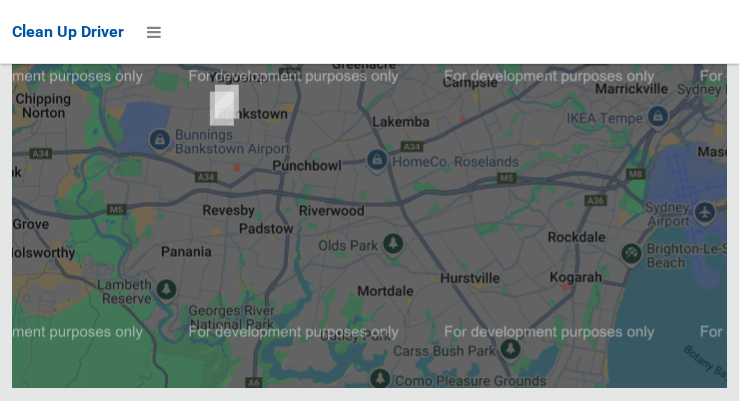 click on "OK" at bounding box center (497, 3) 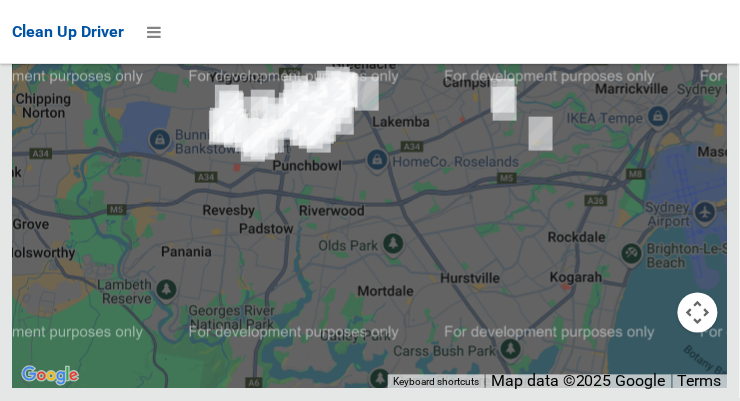 click at bounding box center [698, -81] 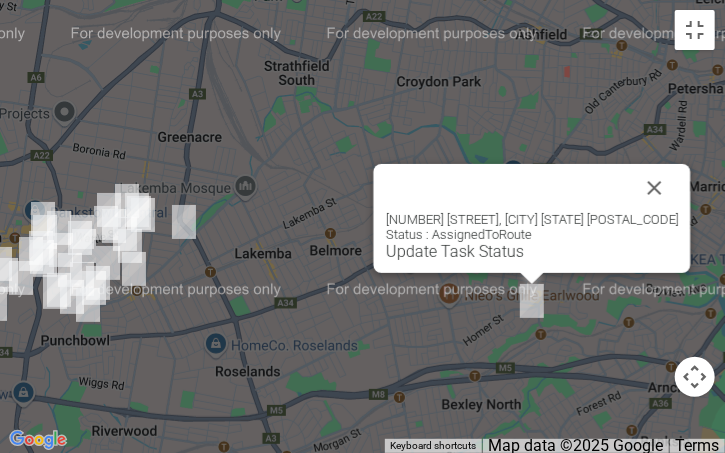 click at bounding box center (654, 188) 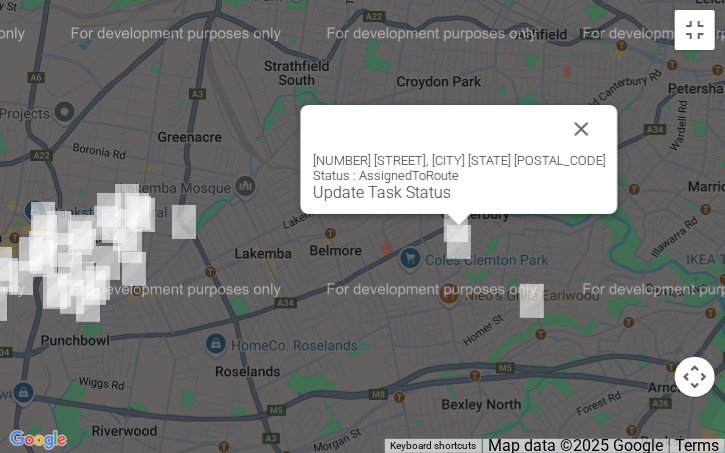 click at bounding box center (581, 129) 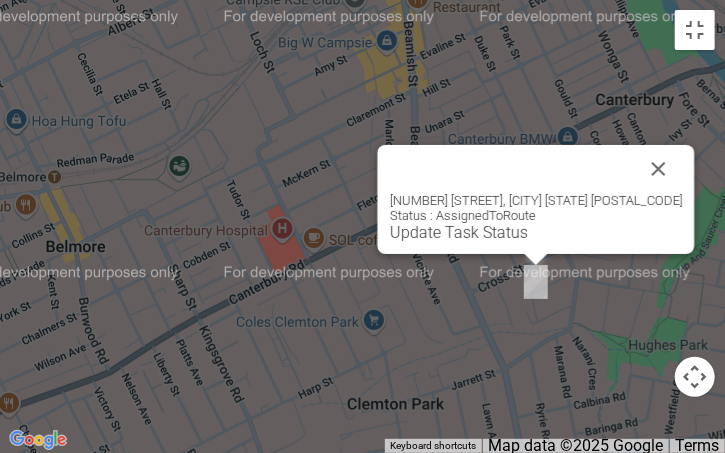 click at bounding box center (658, 169) 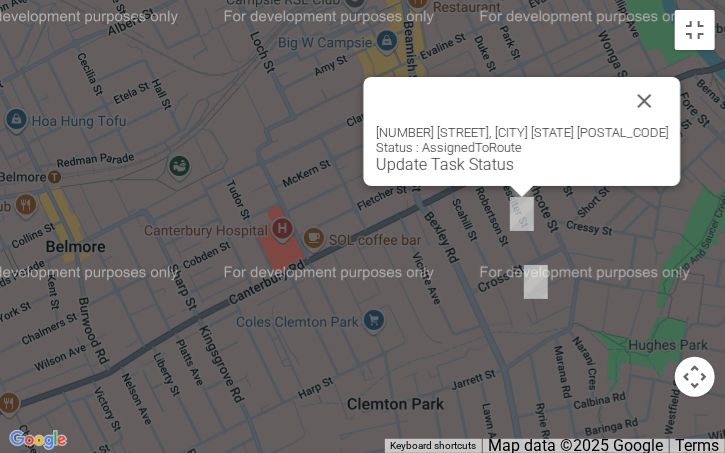 click at bounding box center (644, 101) 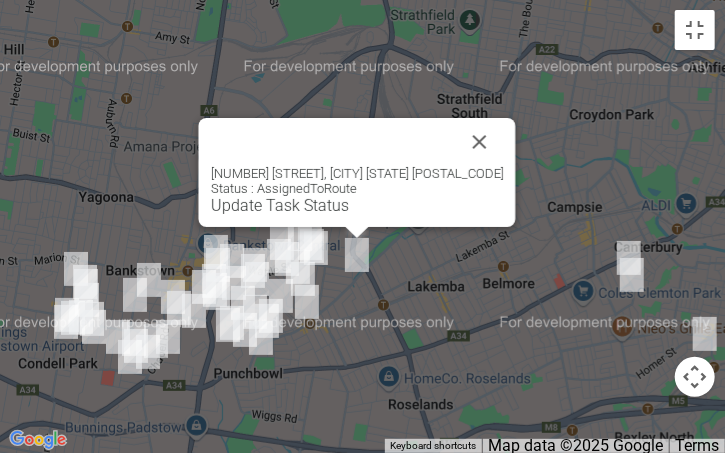 click at bounding box center (479, 142) 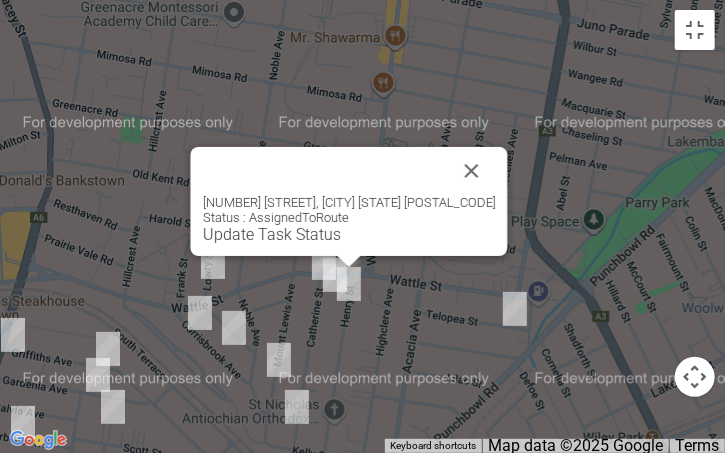 click at bounding box center (471, 171) 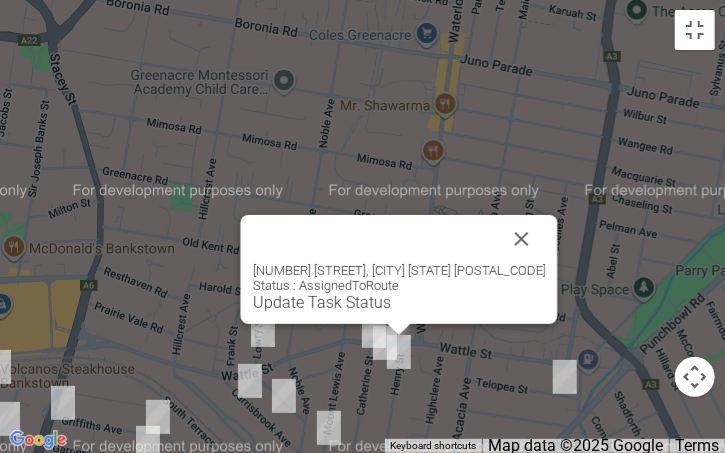click at bounding box center [521, 239] 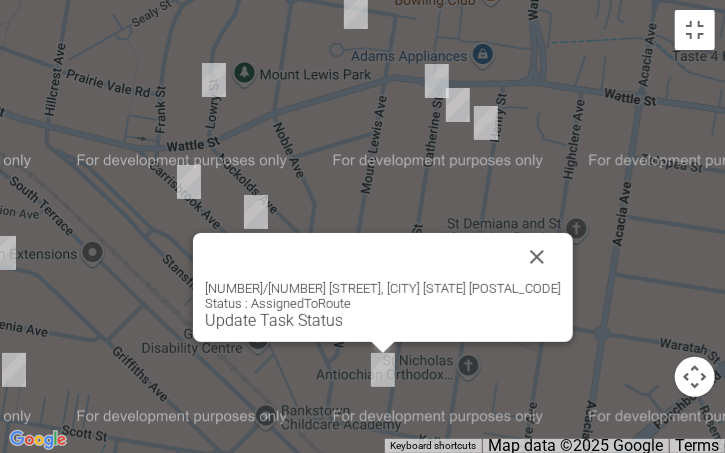 click at bounding box center [537, 257] 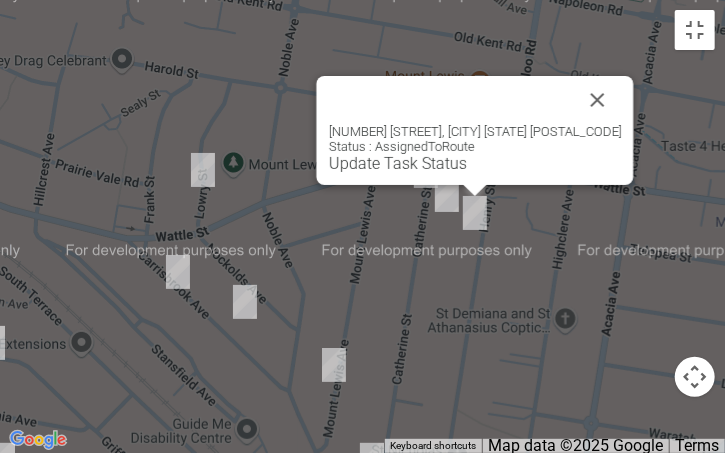 click at bounding box center (597, 100) 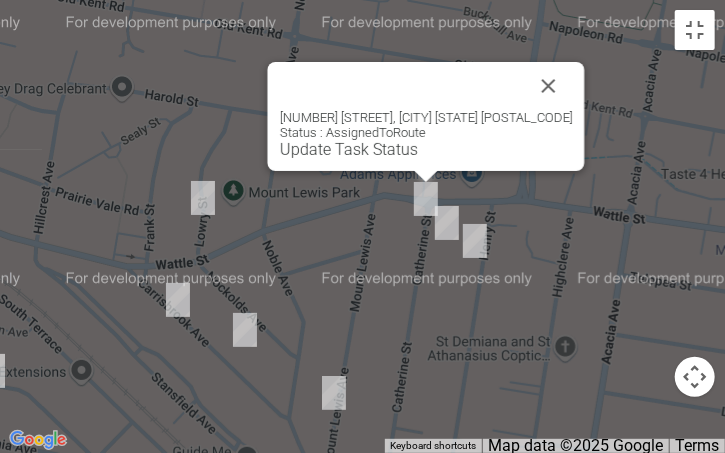 click at bounding box center (548, 86) 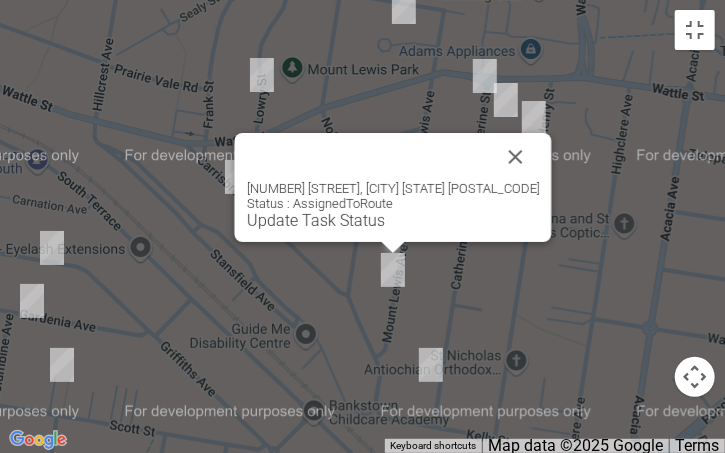 click at bounding box center (515, 157) 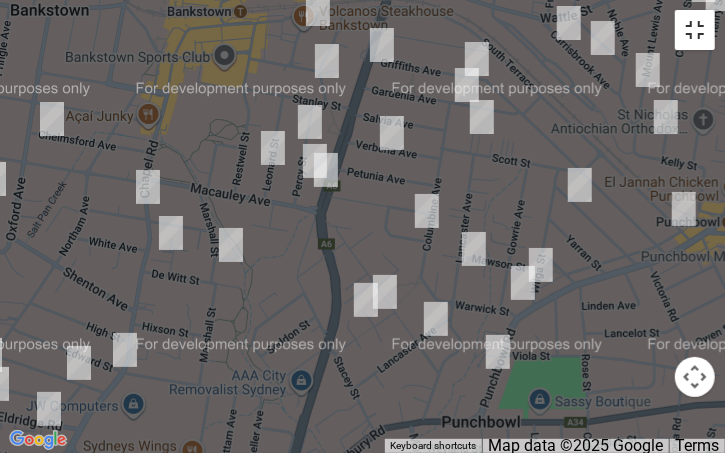click at bounding box center (695, 30) 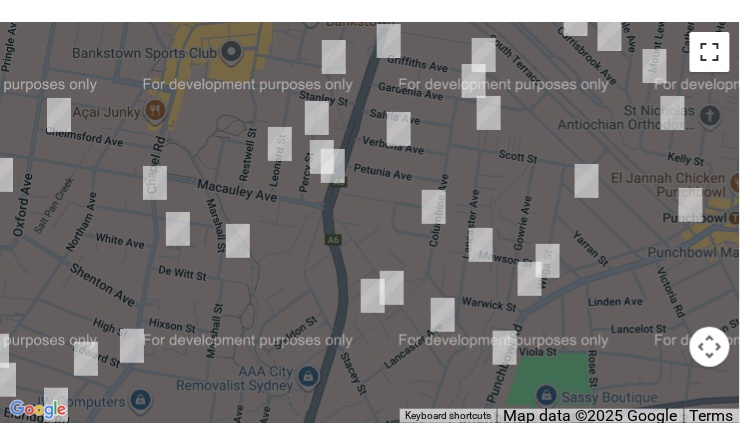 scroll, scrollTop: 15622, scrollLeft: 0, axis: vertical 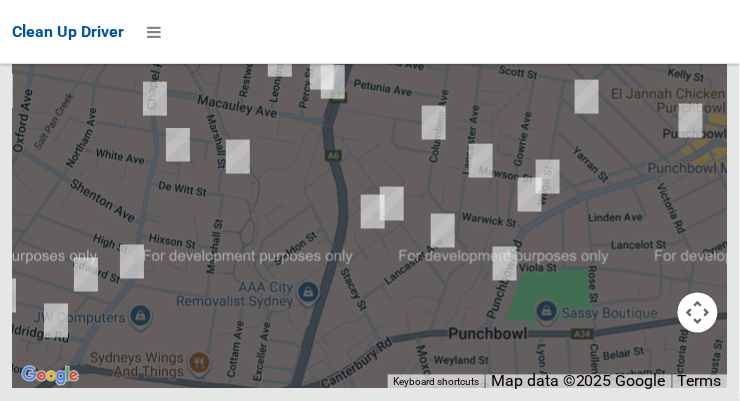 click at bounding box center (698, -81) 